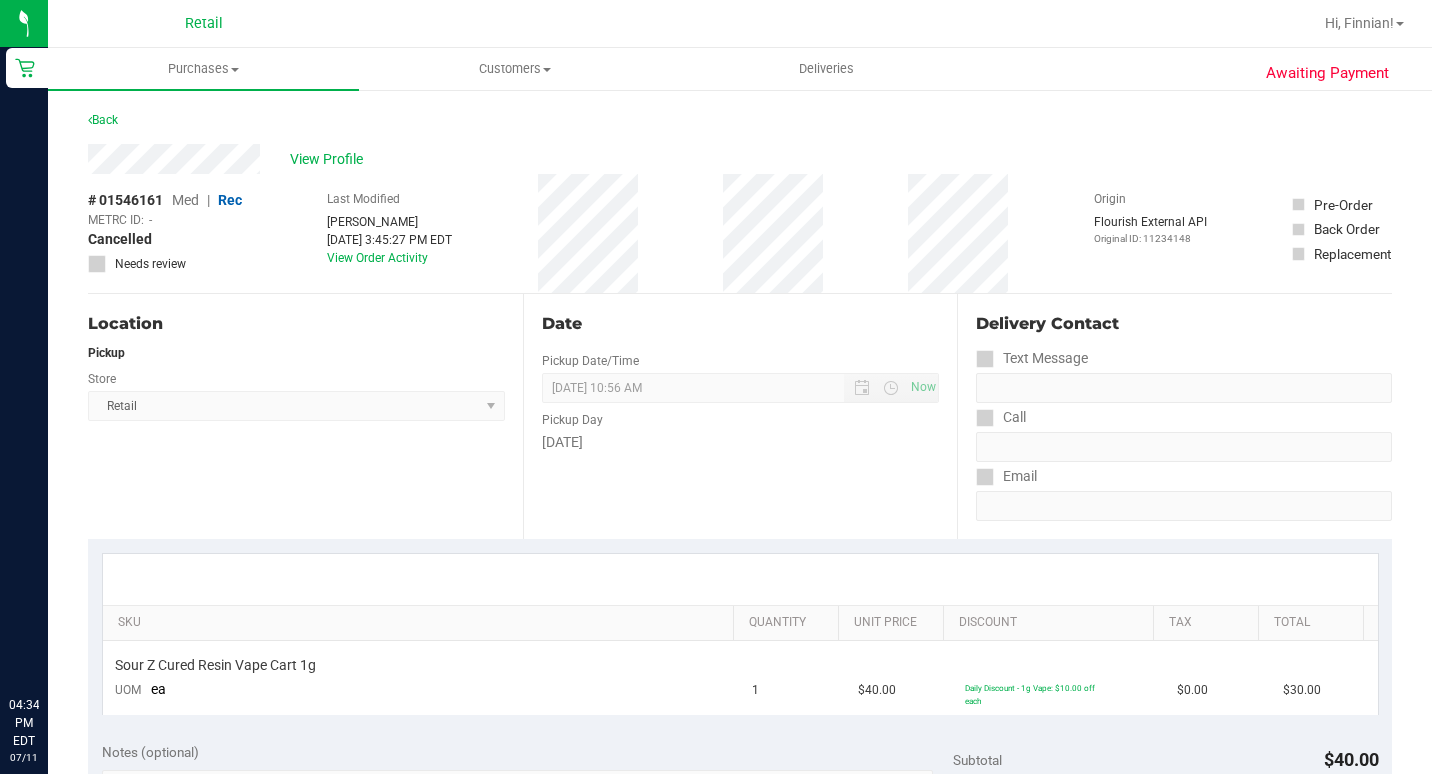 scroll, scrollTop: 0, scrollLeft: 0, axis: both 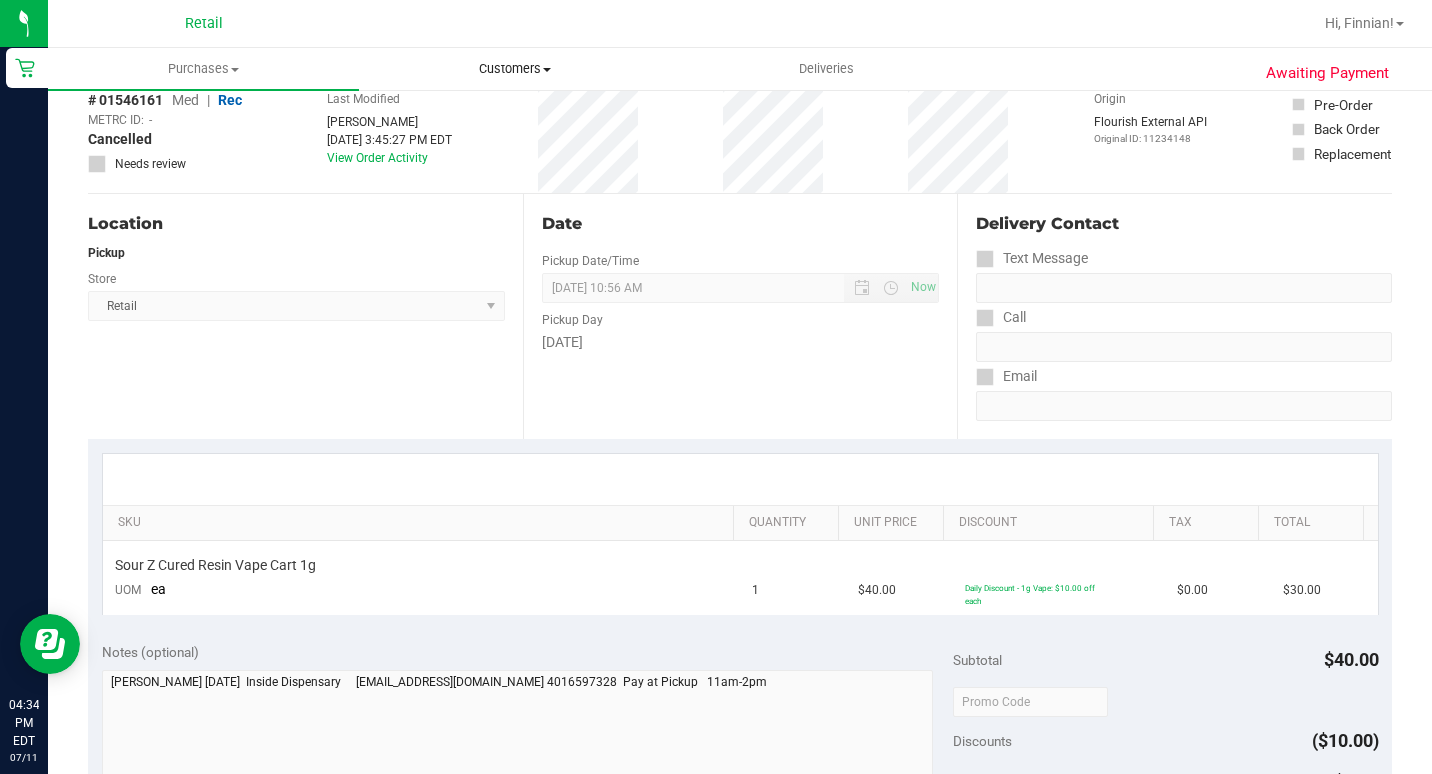 click on "Customers" at bounding box center [514, 69] 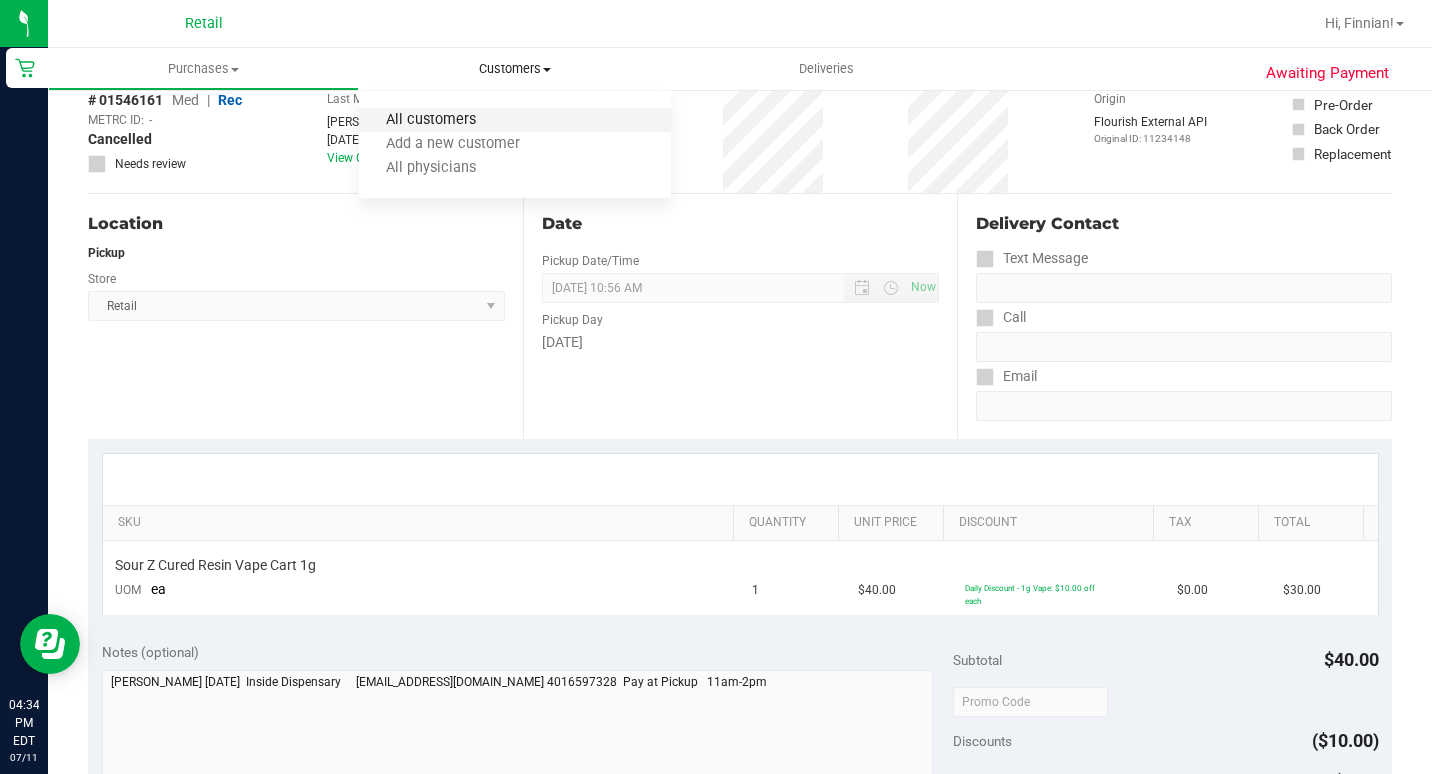 click on "All customers" at bounding box center (431, 120) 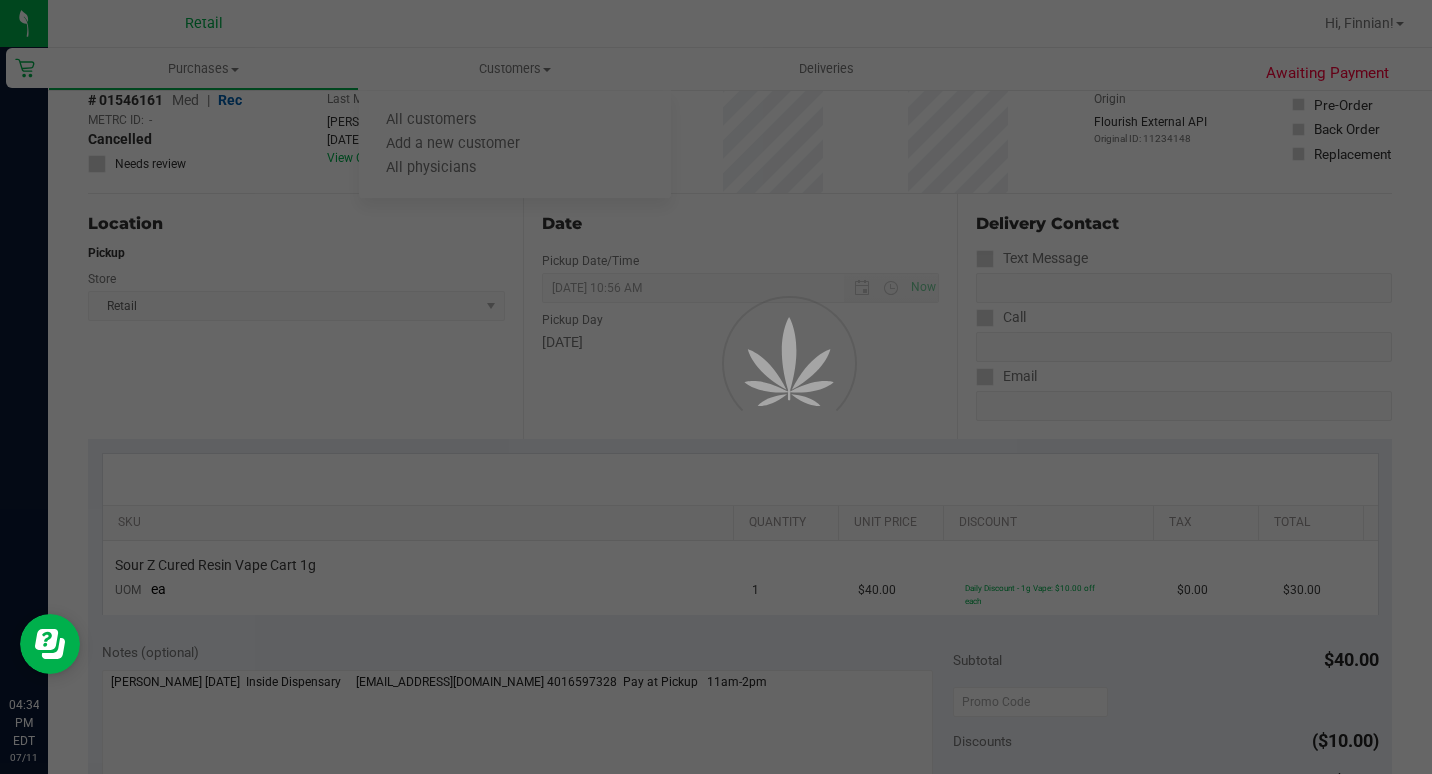 scroll, scrollTop: 0, scrollLeft: 0, axis: both 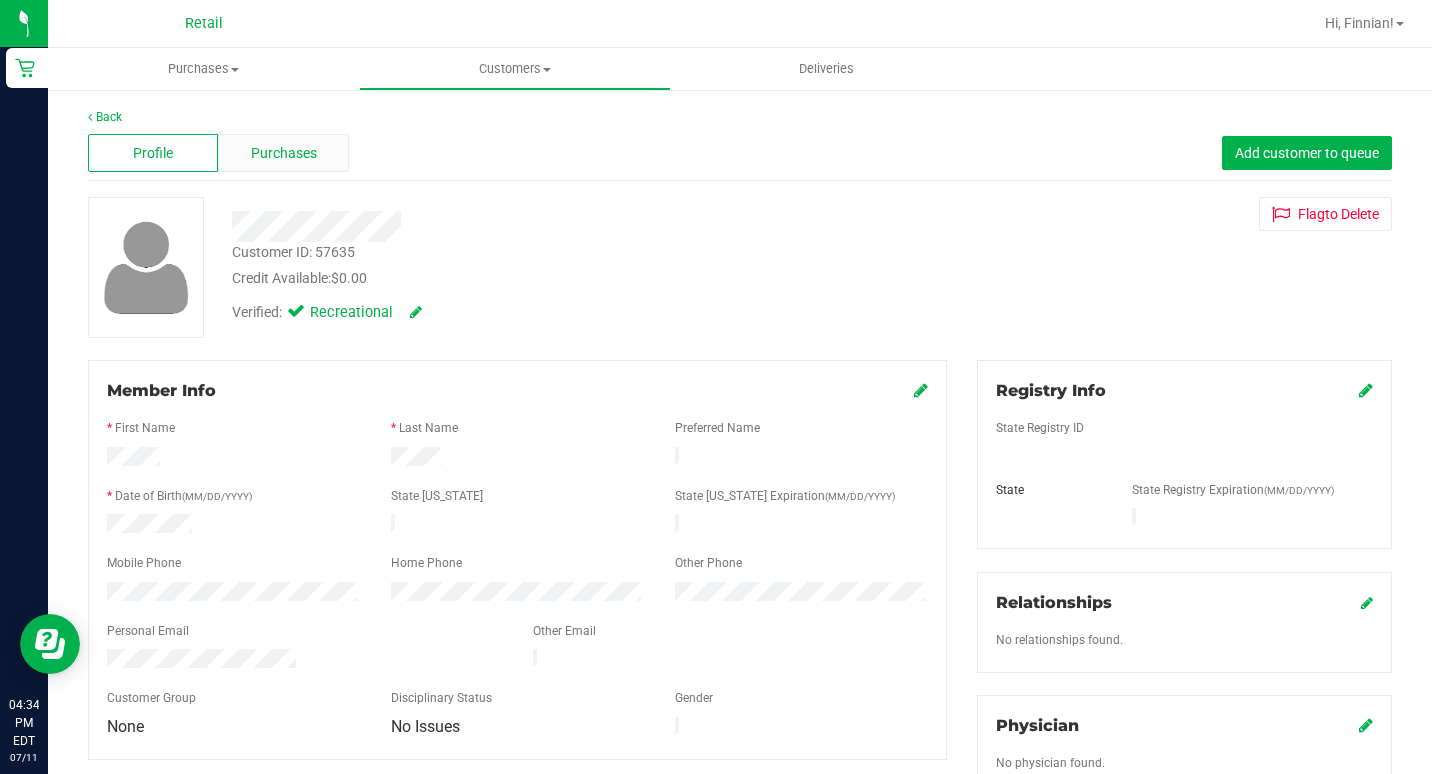 click on "Purchases" at bounding box center (284, 153) 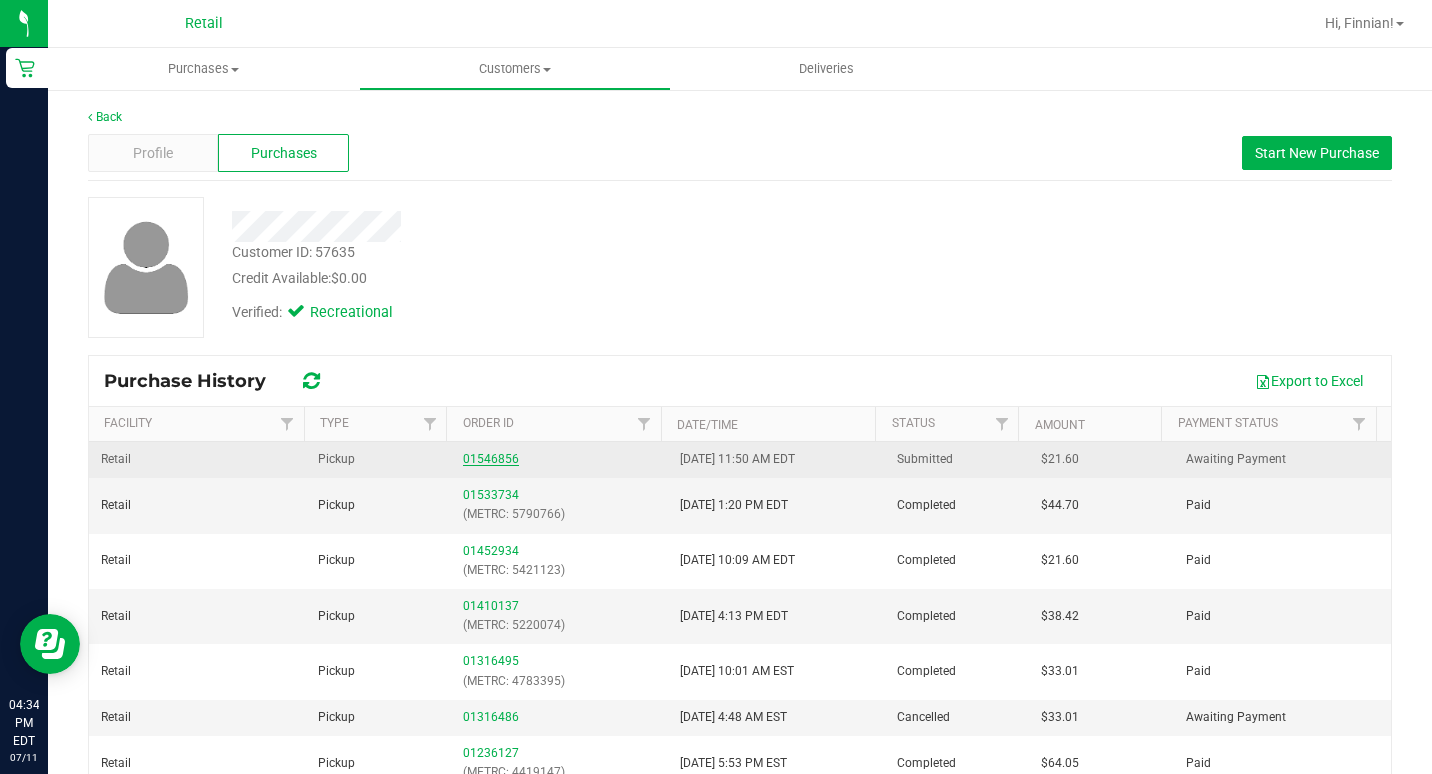 click on "01546856" at bounding box center (491, 459) 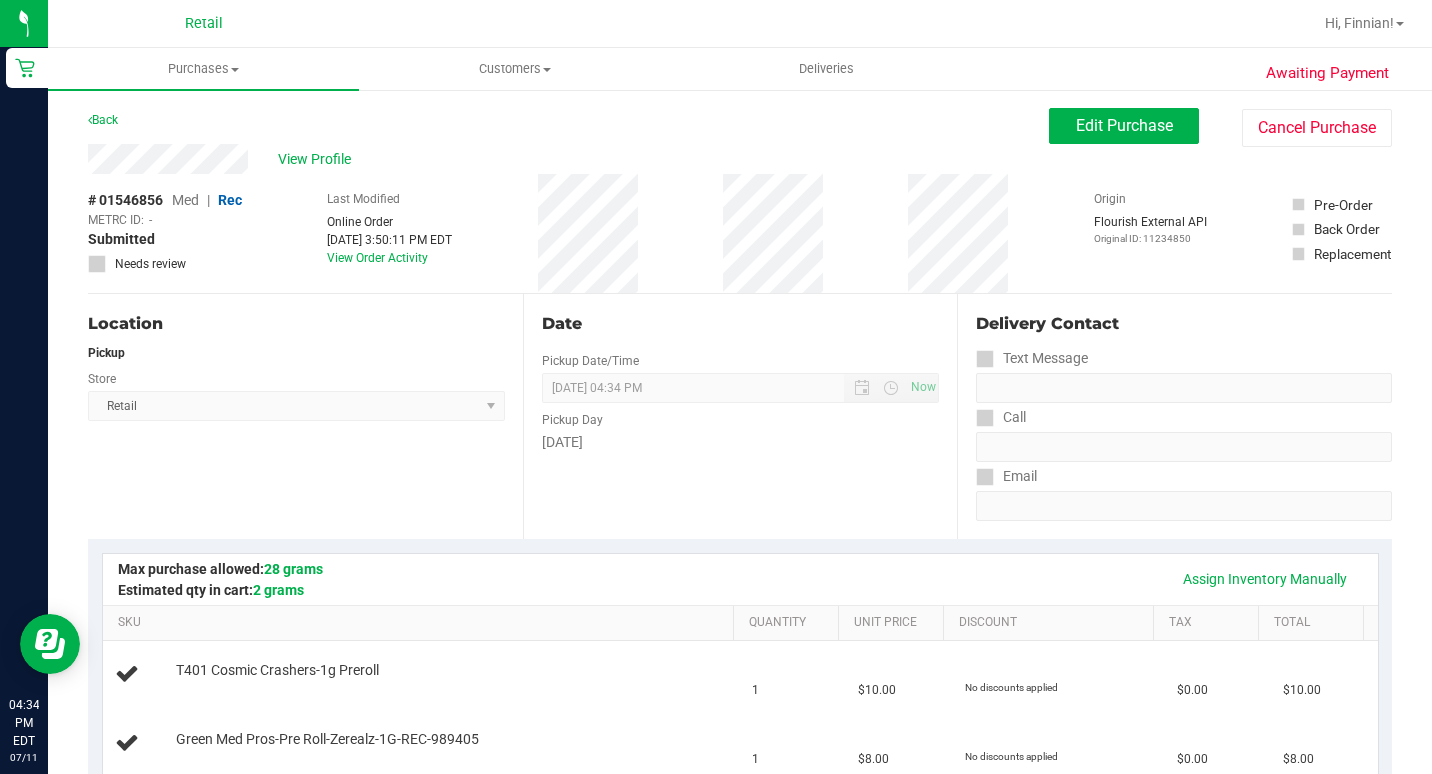 drag, startPoint x: 325, startPoint y: 241, endPoint x: 440, endPoint y: 240, distance: 115.00435 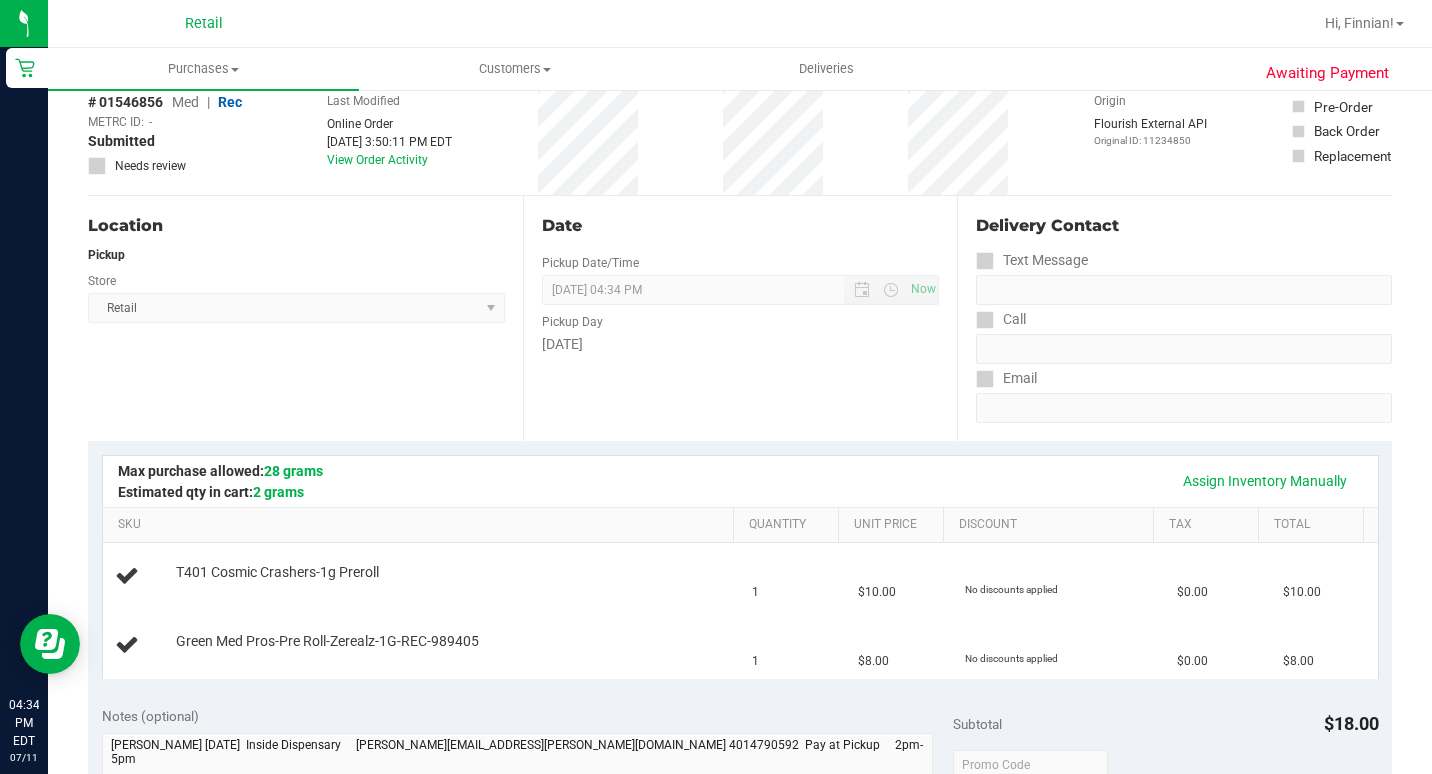 scroll, scrollTop: 0, scrollLeft: 0, axis: both 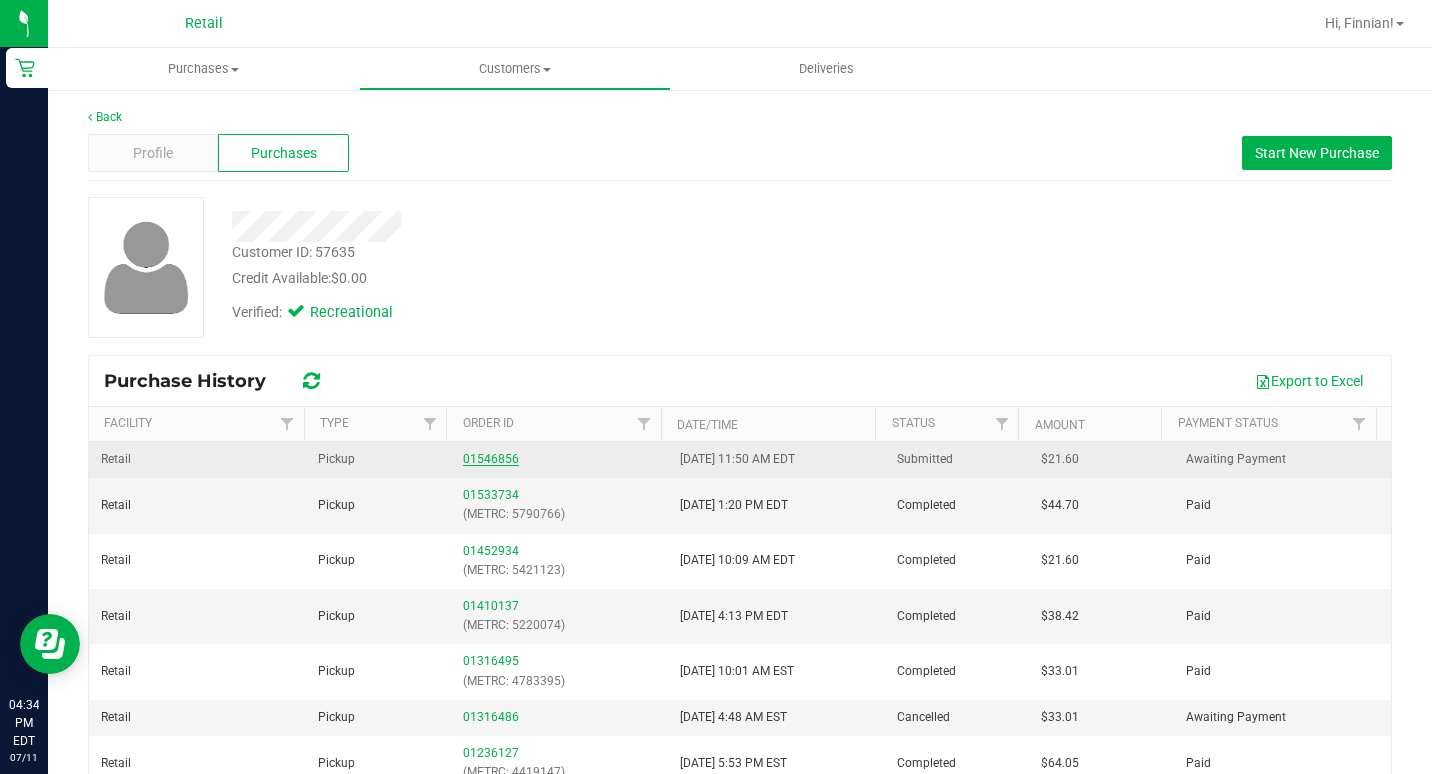 click on "01546856" at bounding box center [491, 459] 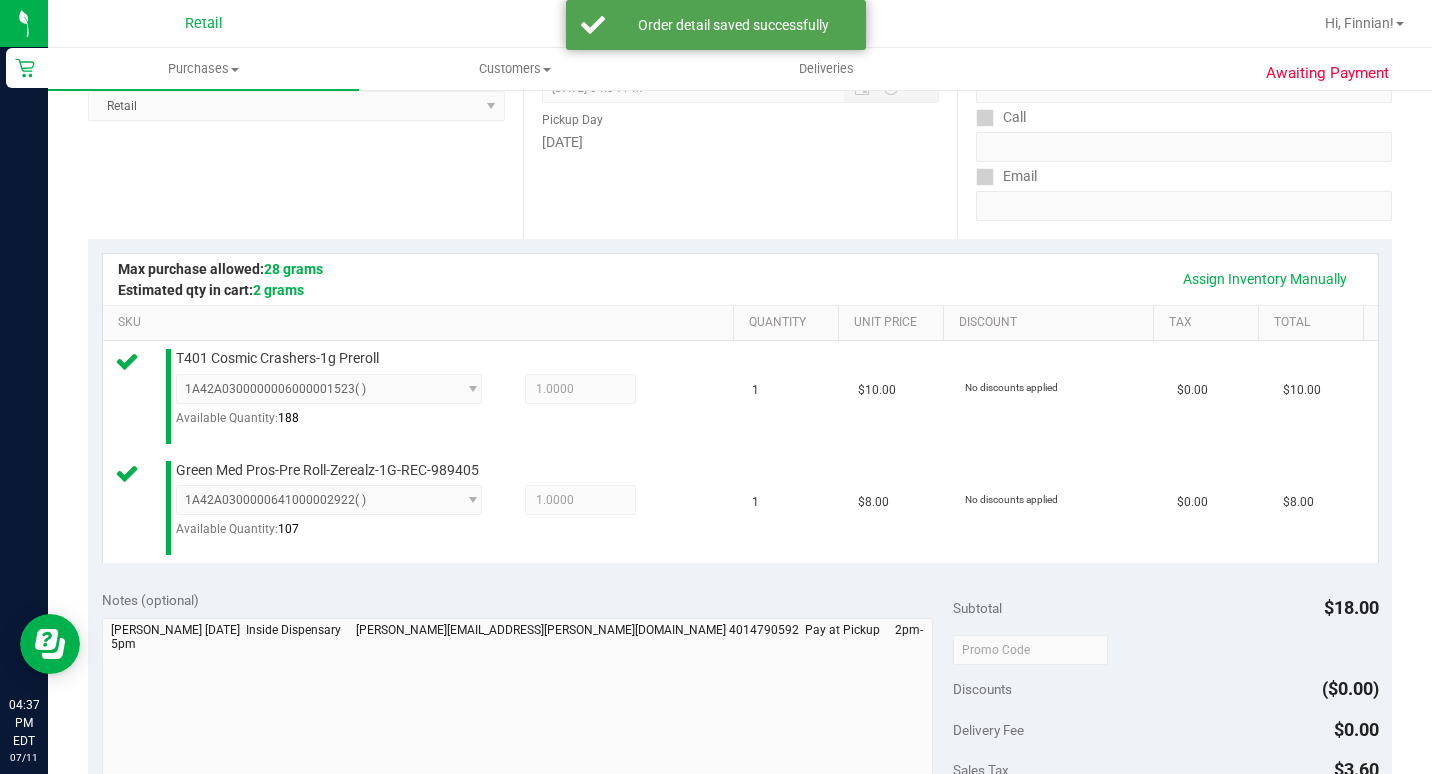scroll, scrollTop: 600, scrollLeft: 0, axis: vertical 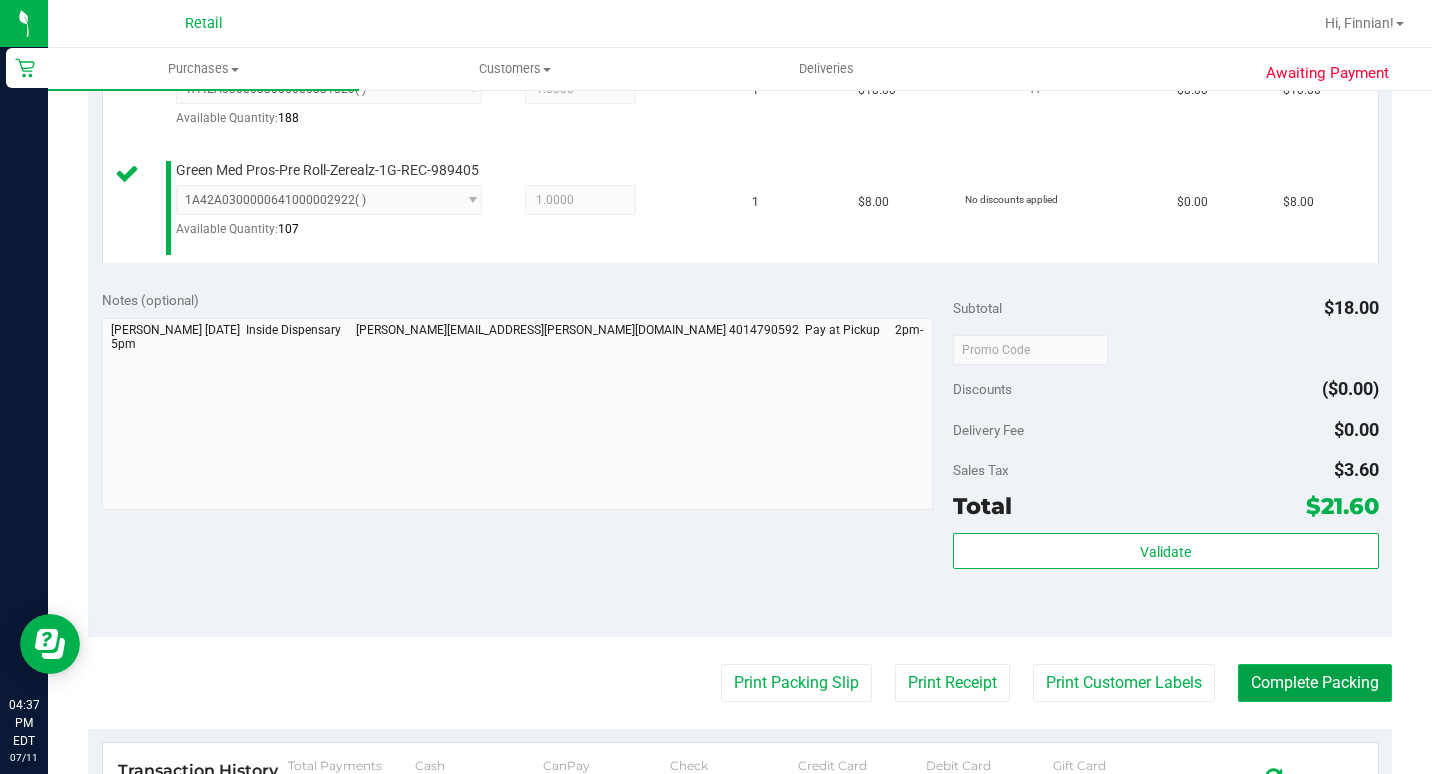 drag, startPoint x: 1283, startPoint y: 733, endPoint x: 1227, endPoint y: 732, distance: 56.008926 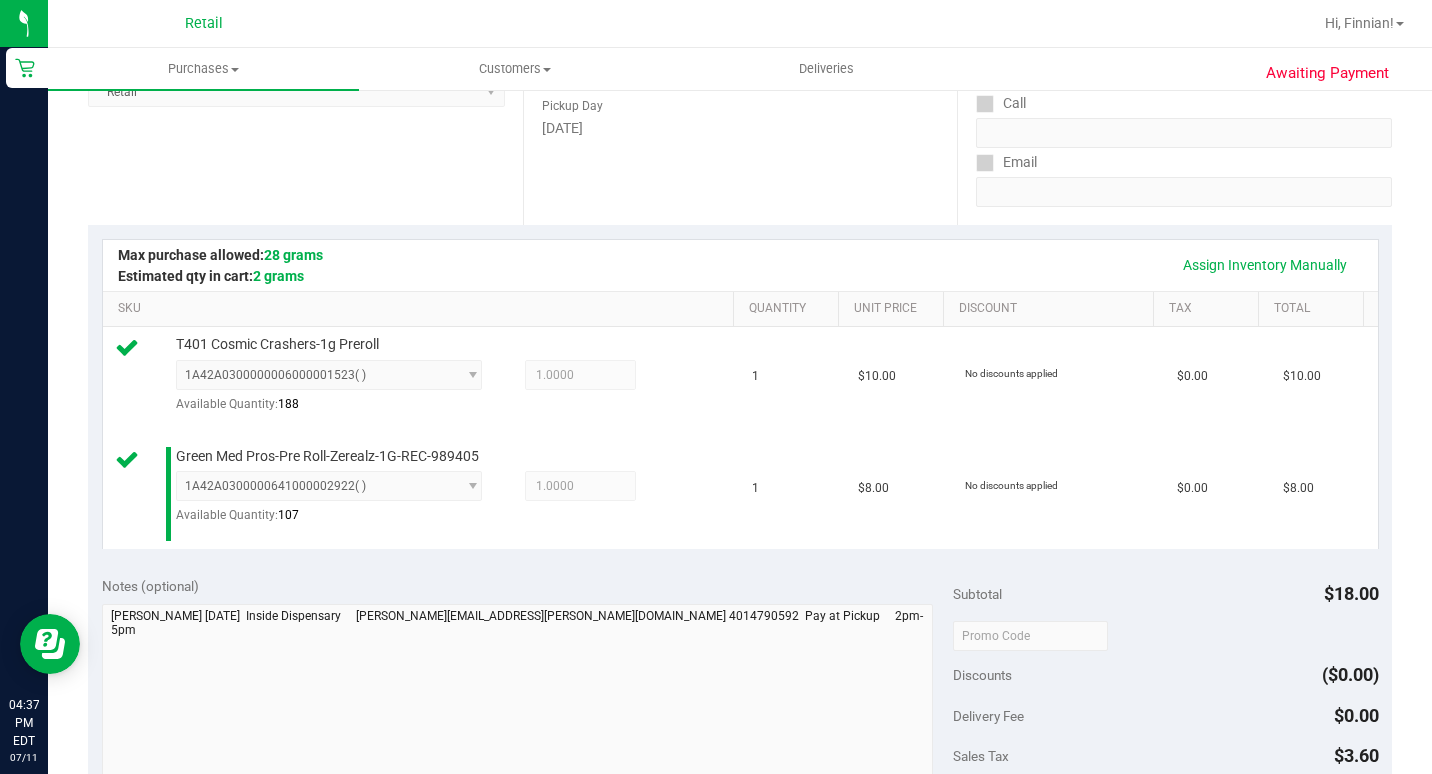 scroll, scrollTop: 0, scrollLeft: 0, axis: both 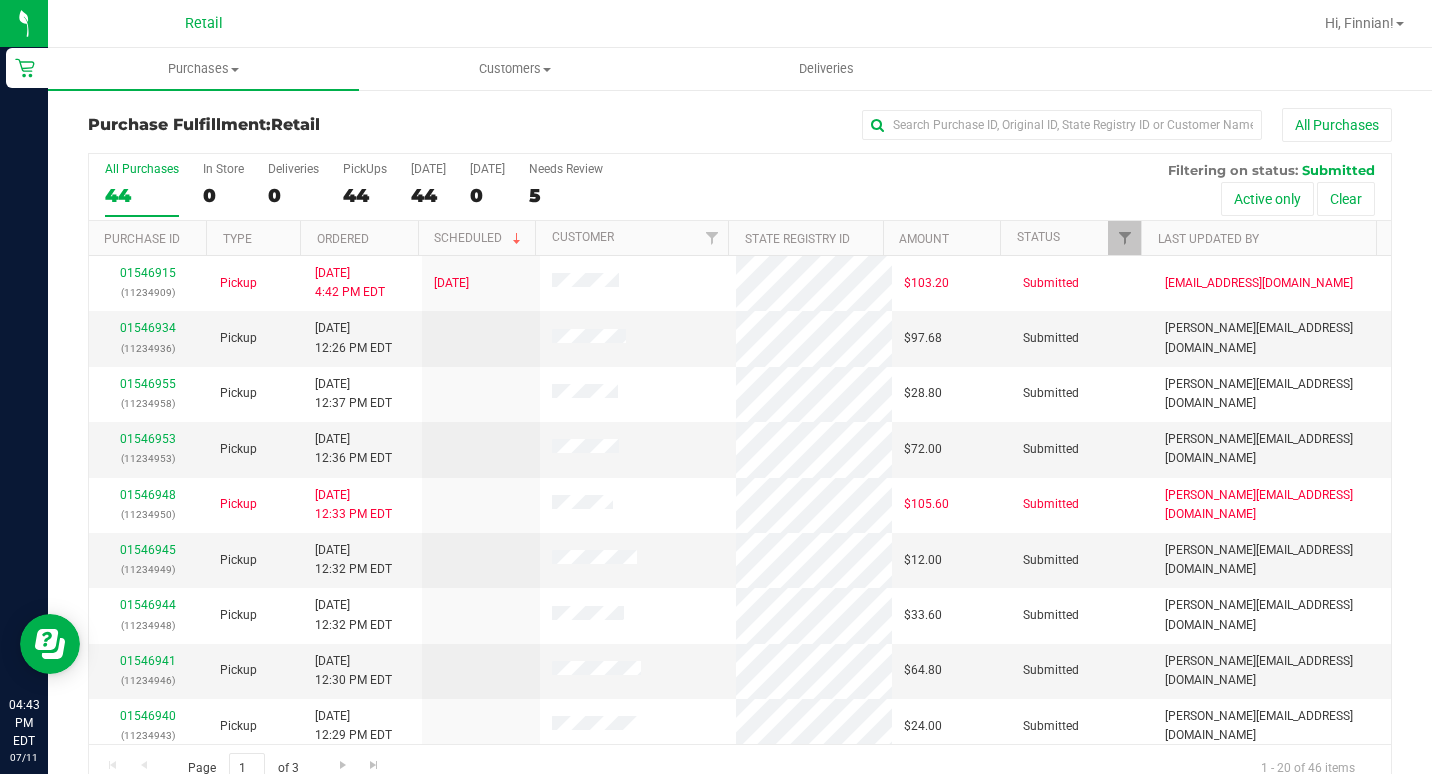 click on "Purchase Fulfillment:
Retail
All Purchases
All Purchases
44
In Store
0
Deliveries
0
PickUps
44
[DATE]
44
[DATE]
0" at bounding box center (740, 450) 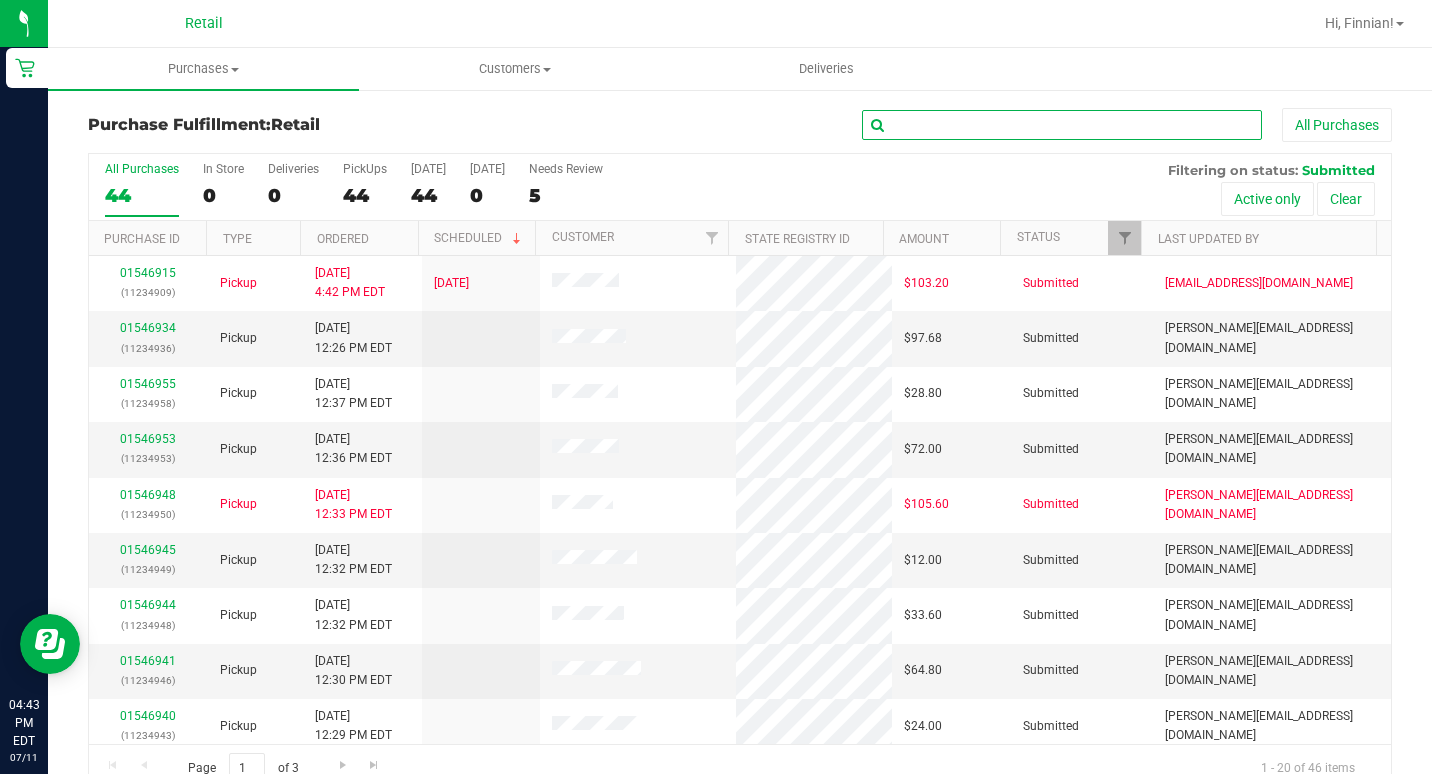 click at bounding box center [1062, 125] 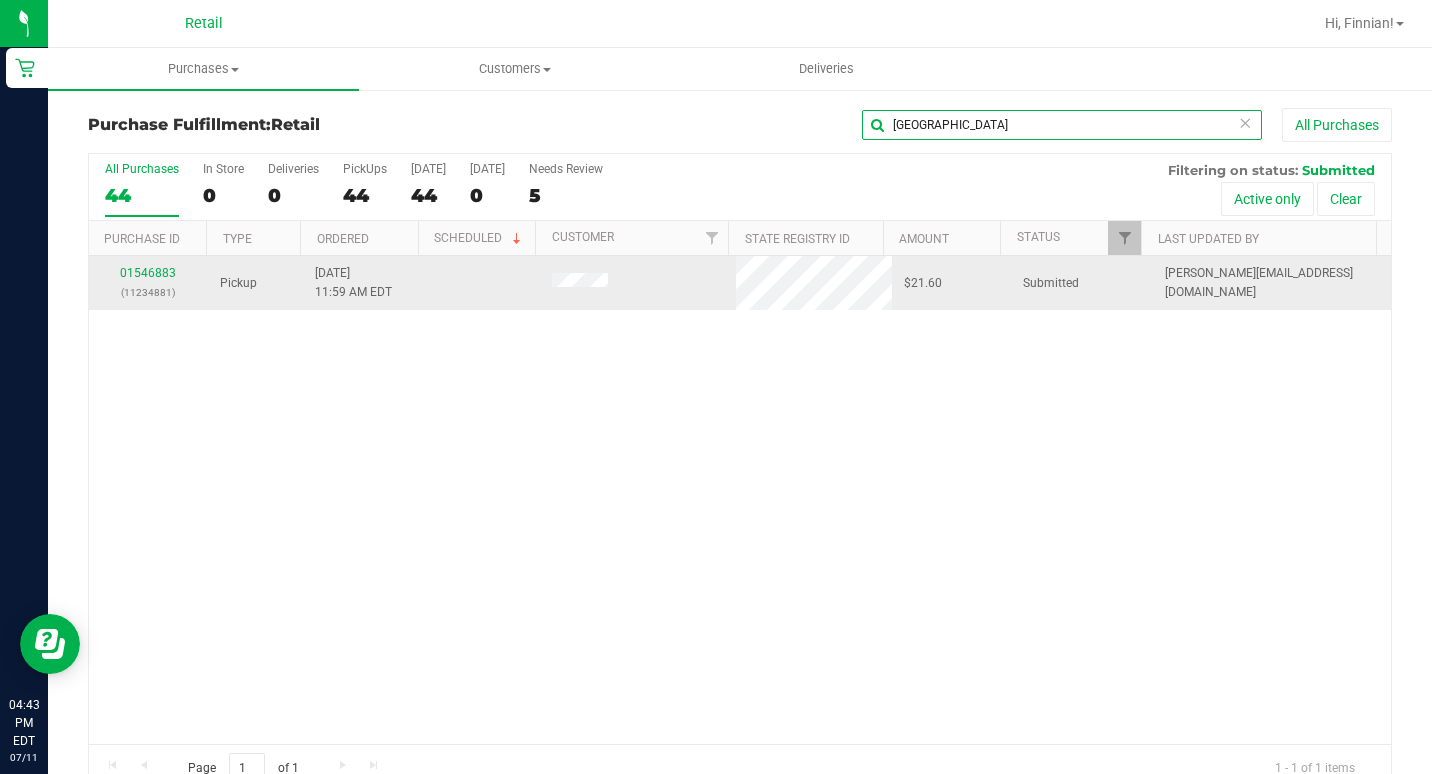 type on "[GEOGRAPHIC_DATA]" 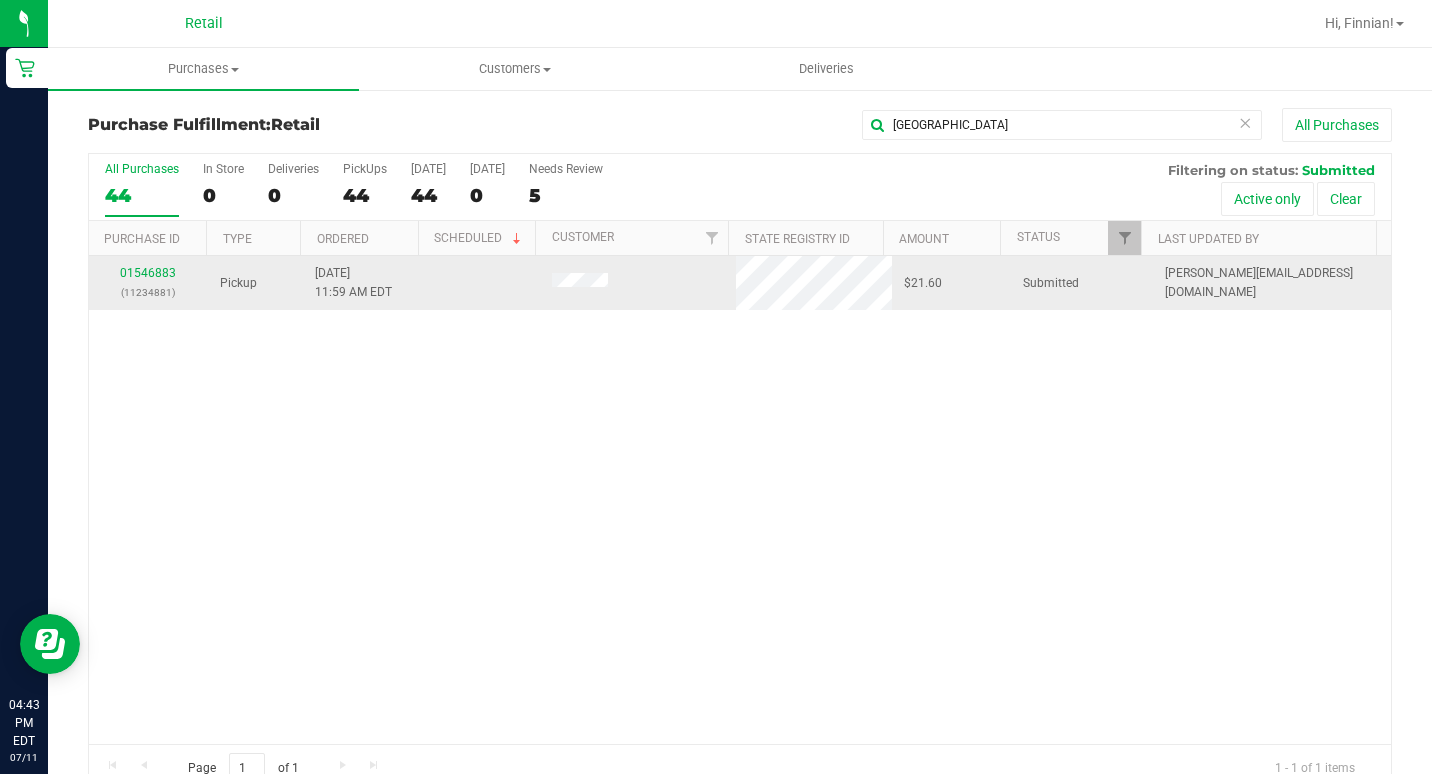 click on "01546883
(11234881)" at bounding box center [148, 283] 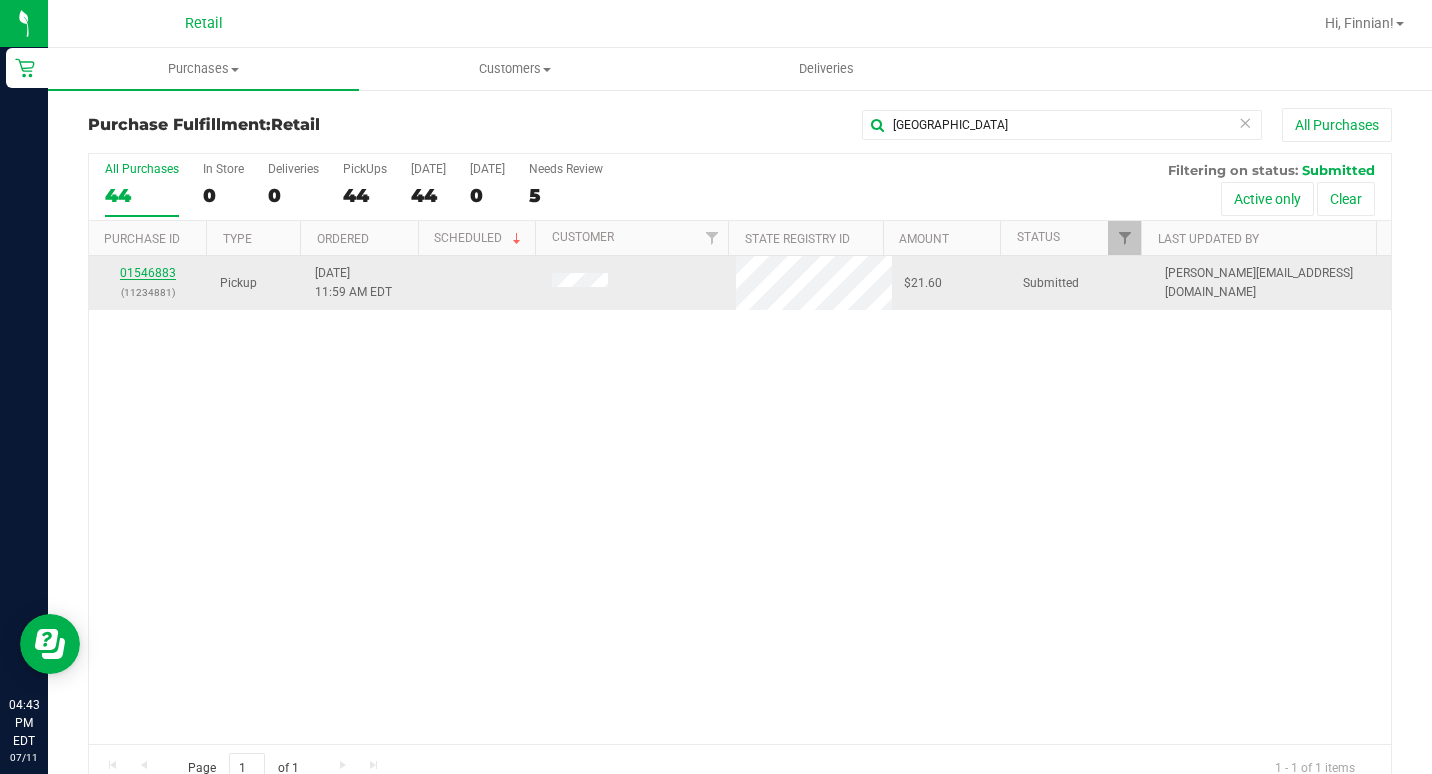 click on "01546883" at bounding box center (148, 273) 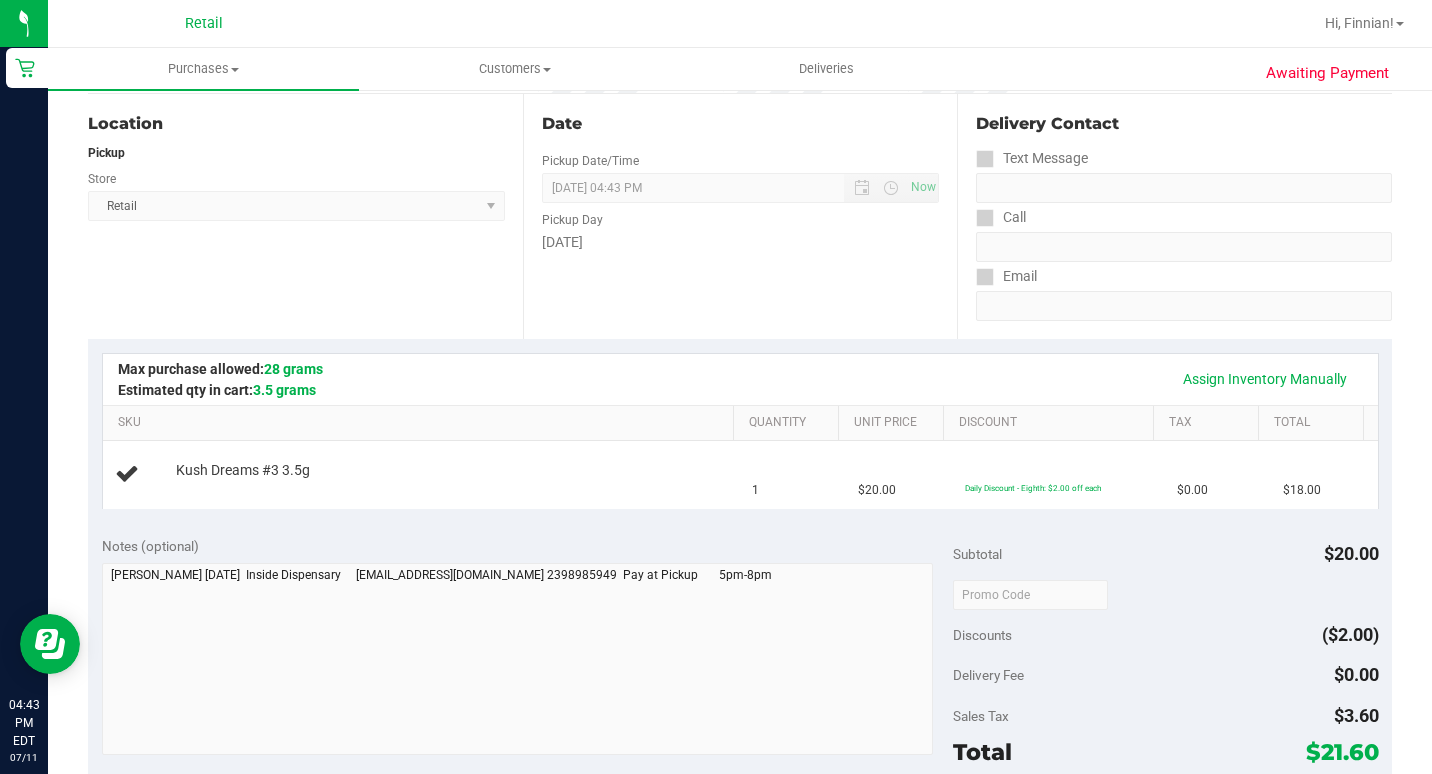 scroll, scrollTop: 0, scrollLeft: 0, axis: both 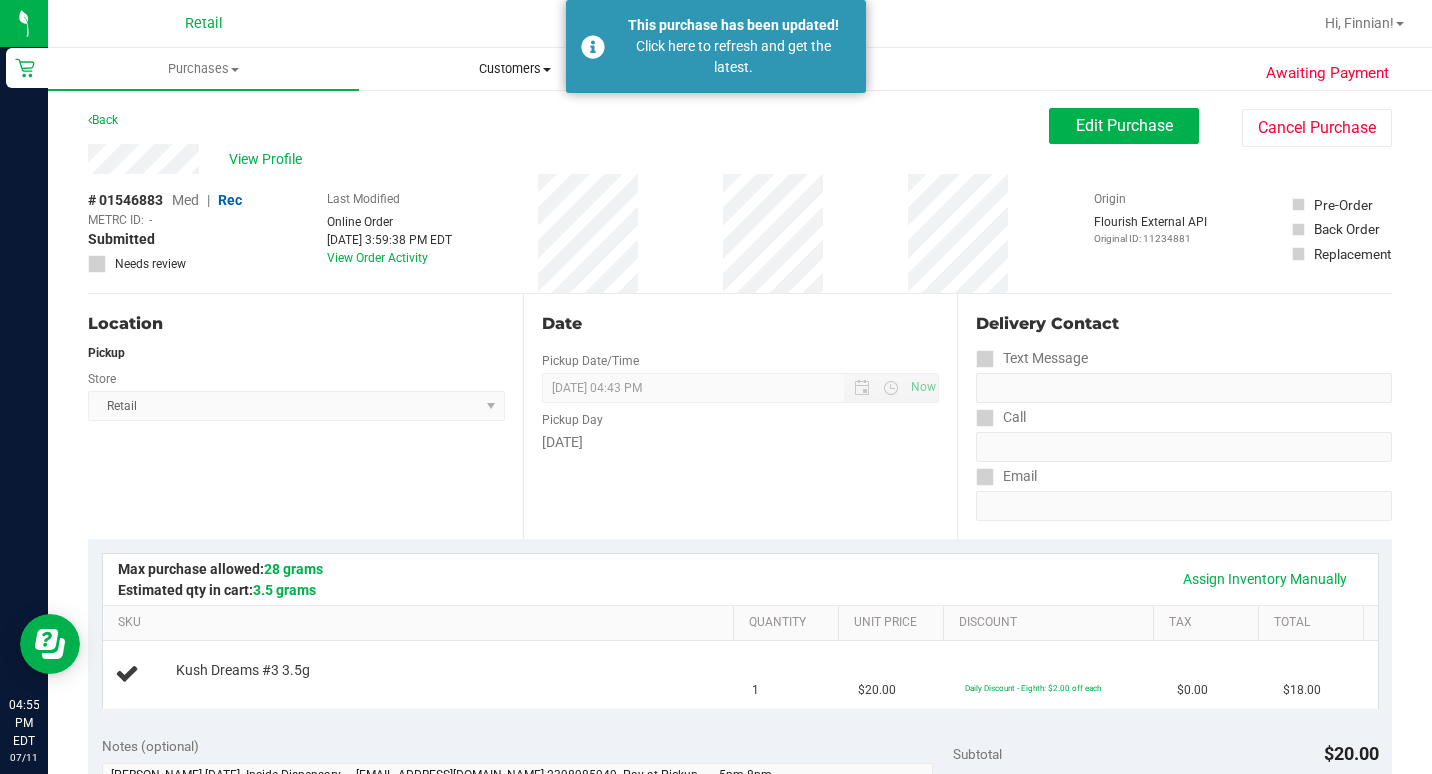 click on "Customers" at bounding box center [514, 69] 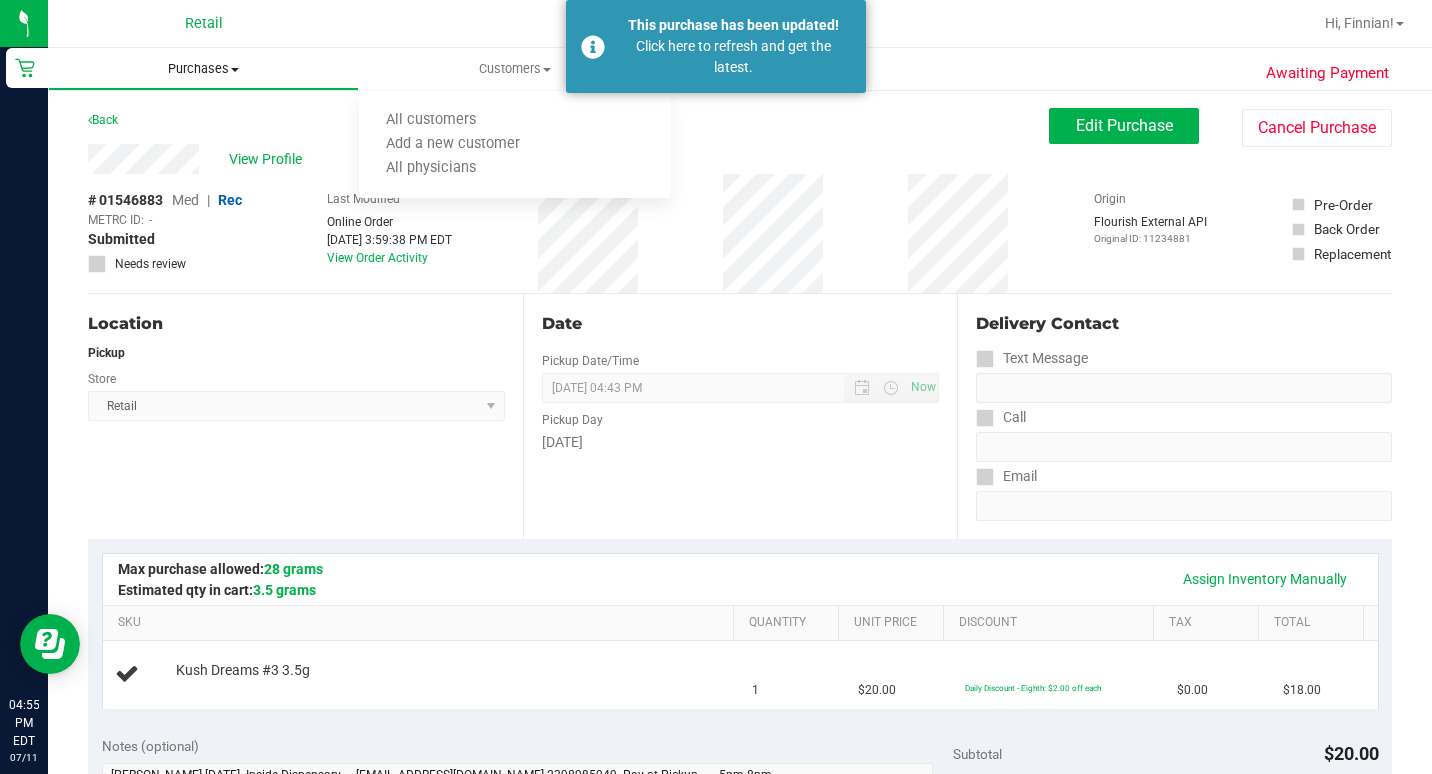 click on "Purchases" at bounding box center [203, 69] 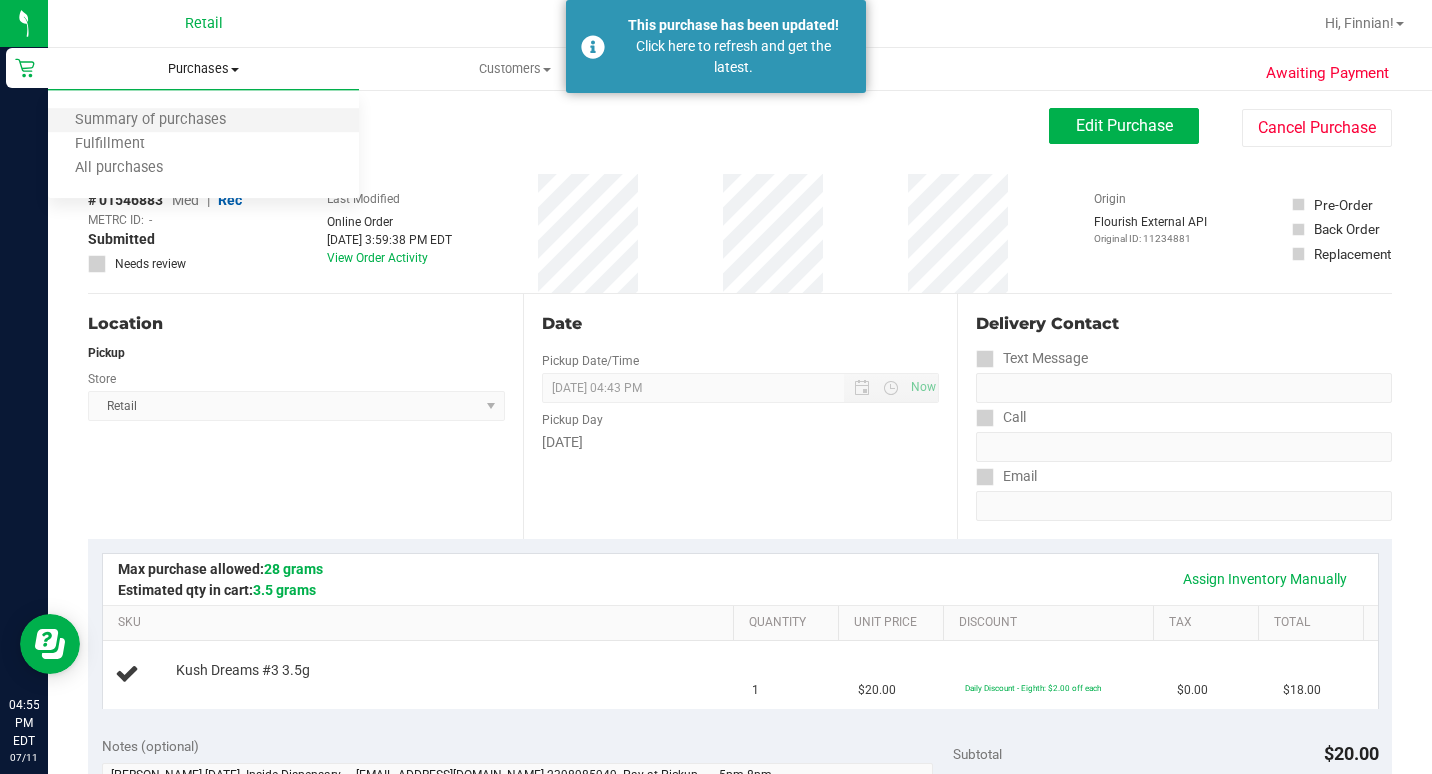 click on "Summary of purchases" at bounding box center [203, 121] 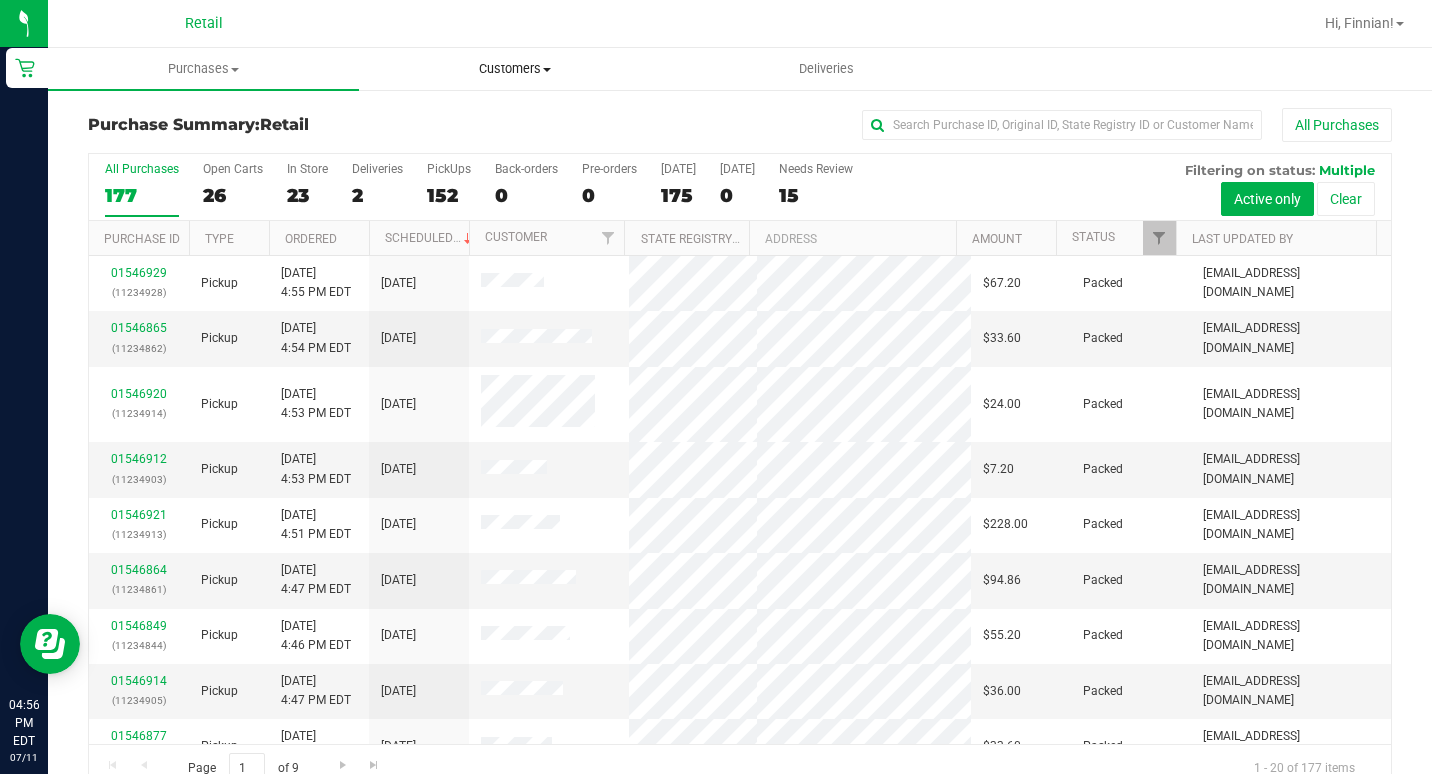 click on "Customers" at bounding box center (514, 69) 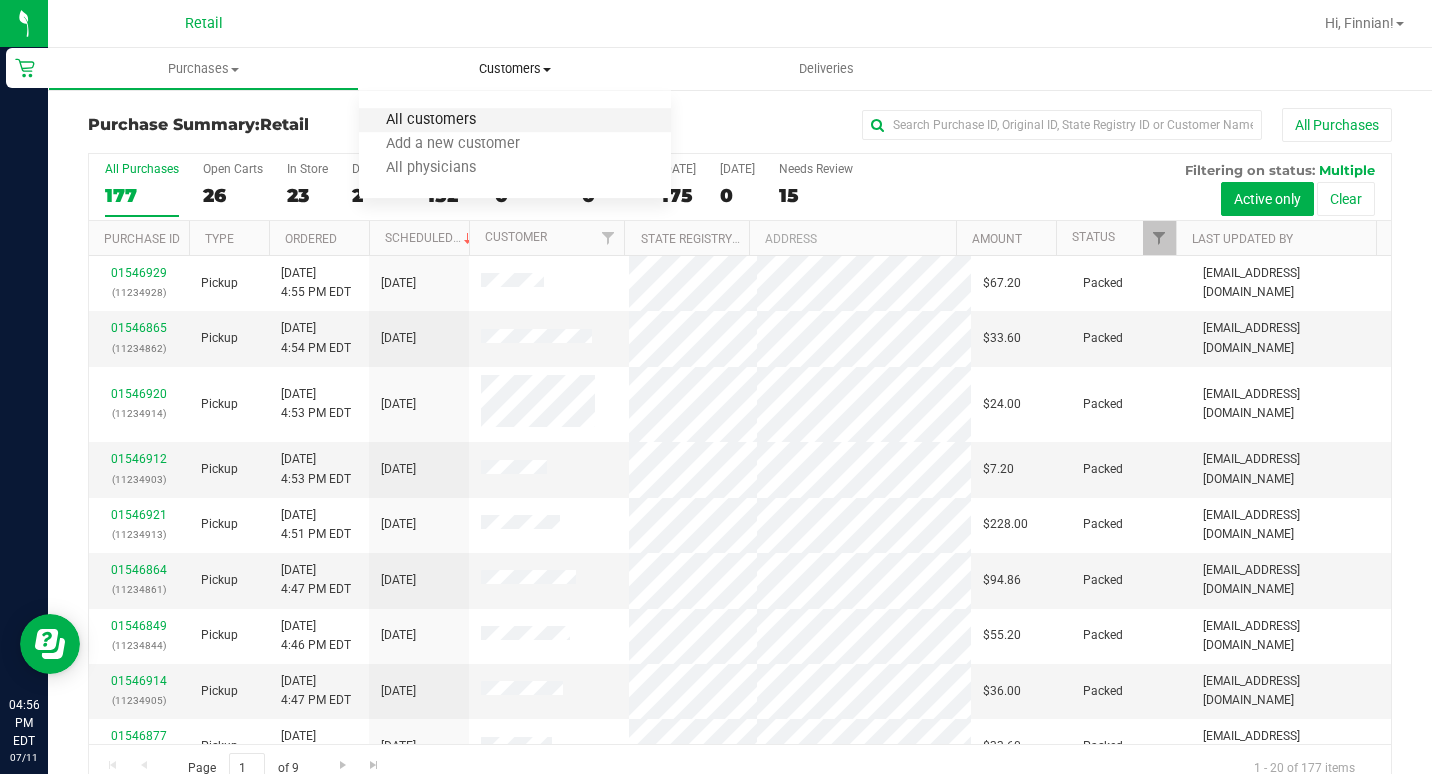 click on "All customers" at bounding box center [431, 120] 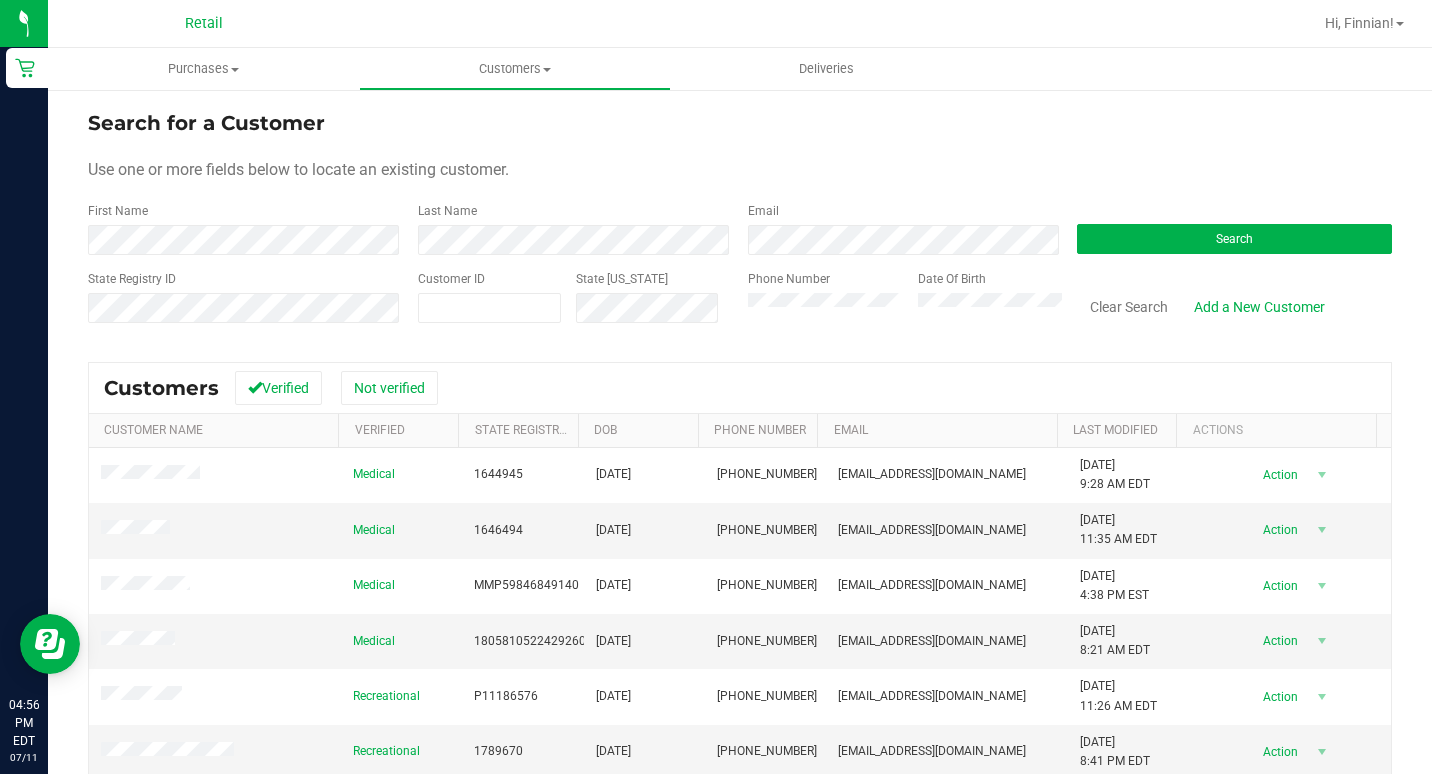 click on "First Name" at bounding box center [245, 228] 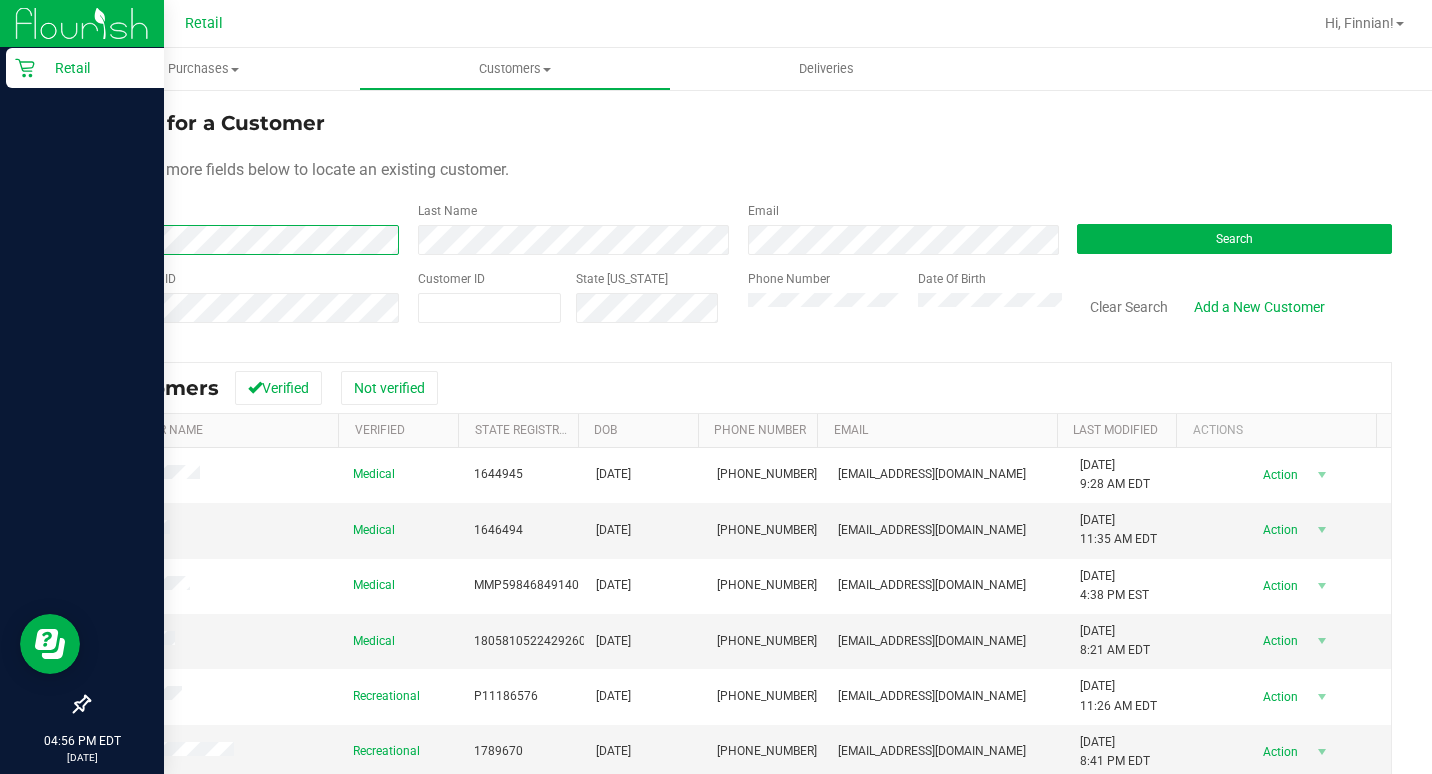 drag, startPoint x: 302, startPoint y: 224, endPoint x: 0, endPoint y: 162, distance: 308.29855 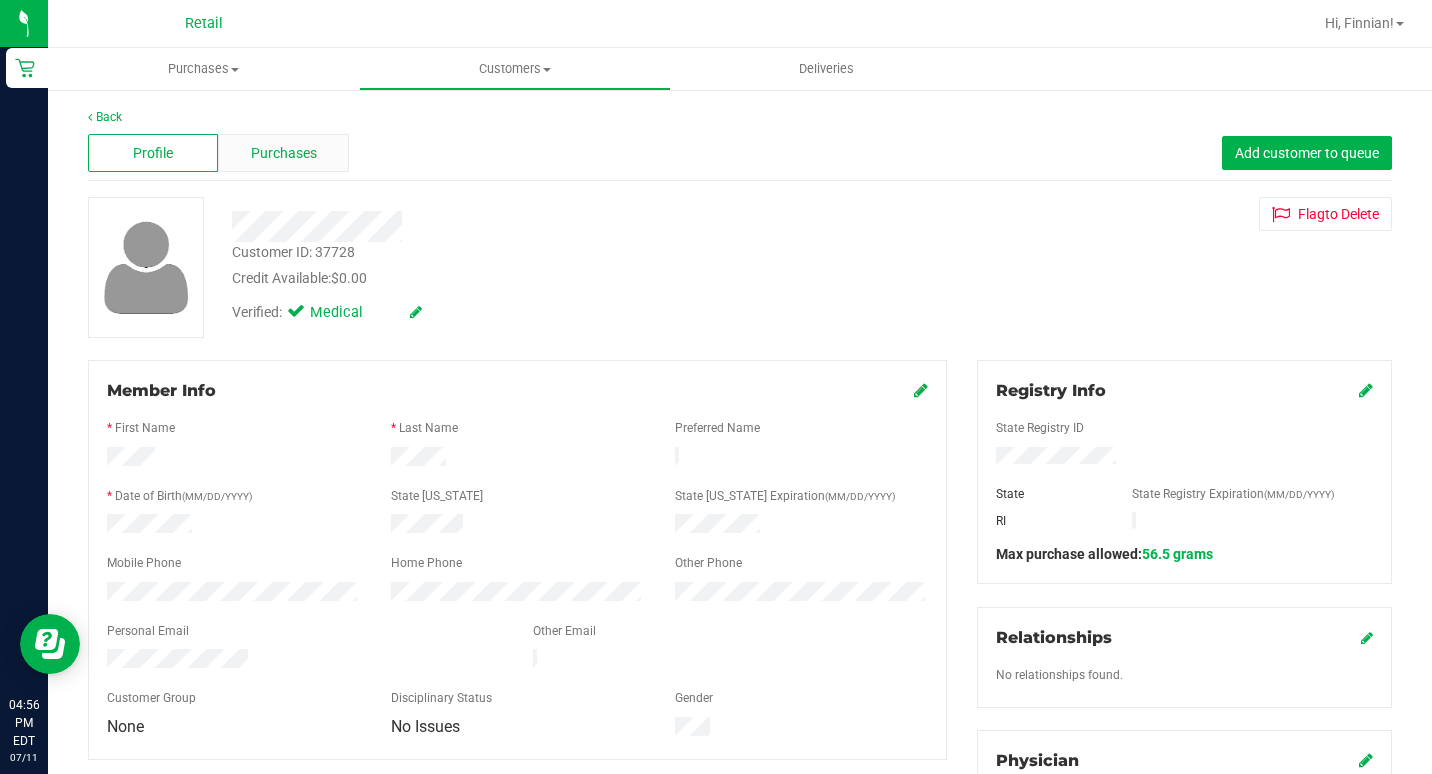 click on "Purchases" at bounding box center [283, 153] 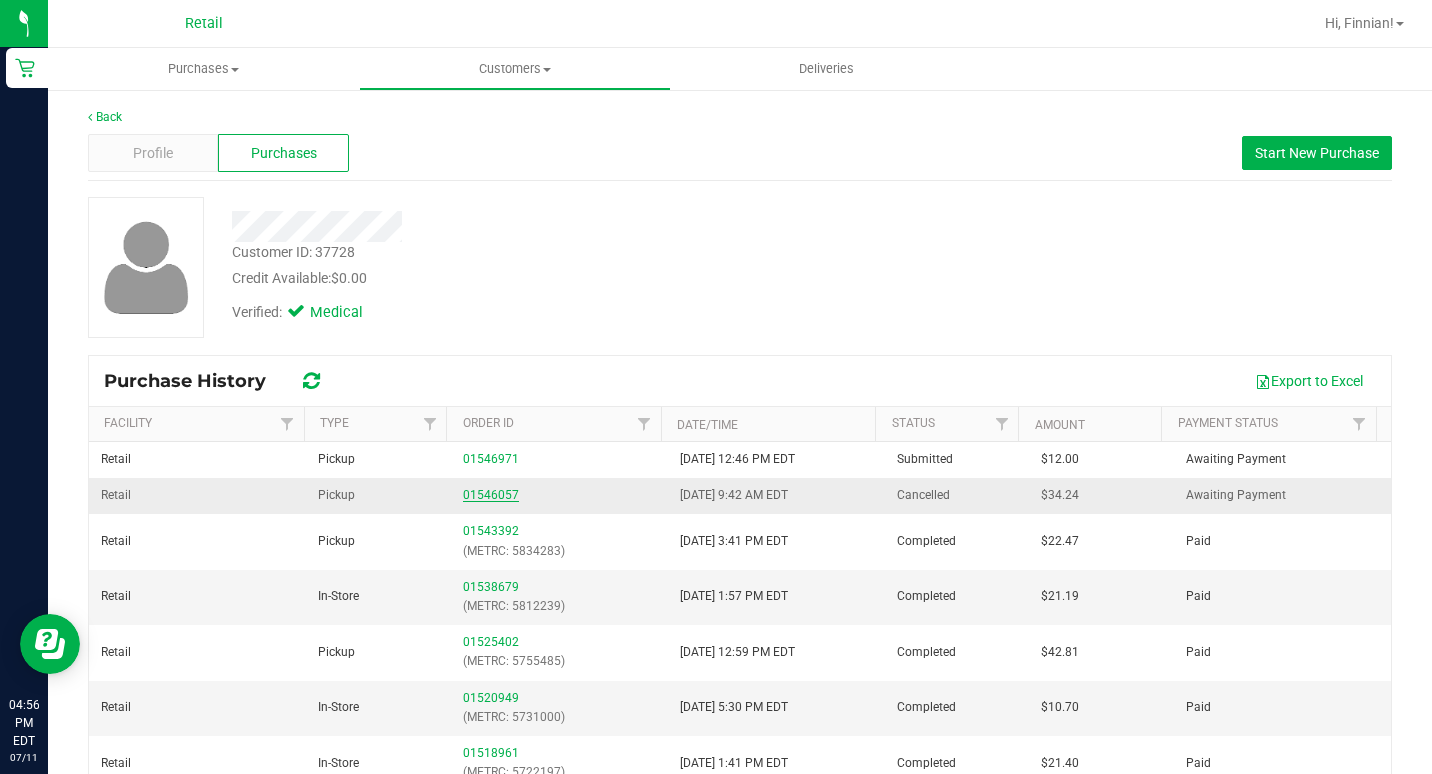 click on "01546057" at bounding box center [491, 495] 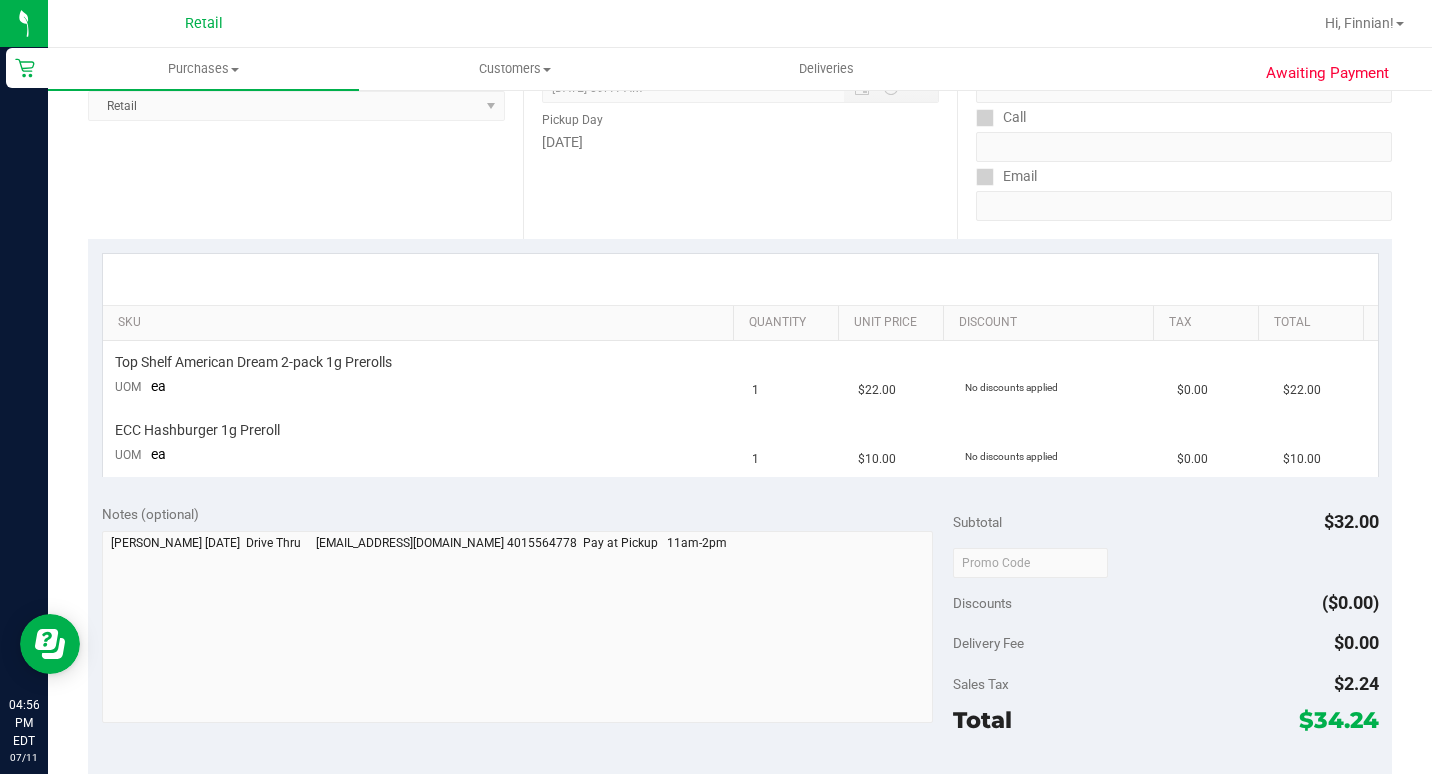 scroll, scrollTop: 100, scrollLeft: 0, axis: vertical 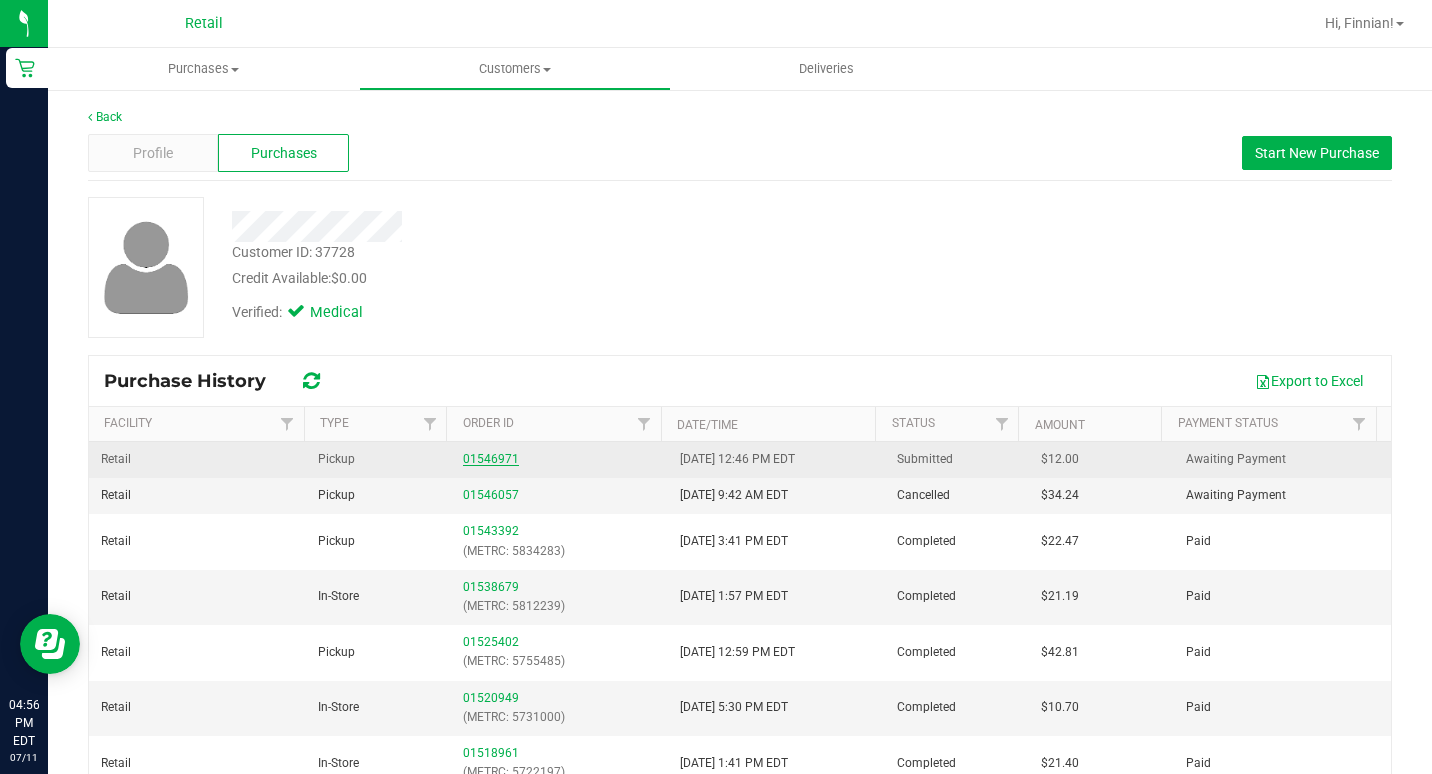 click on "01546971" at bounding box center (491, 459) 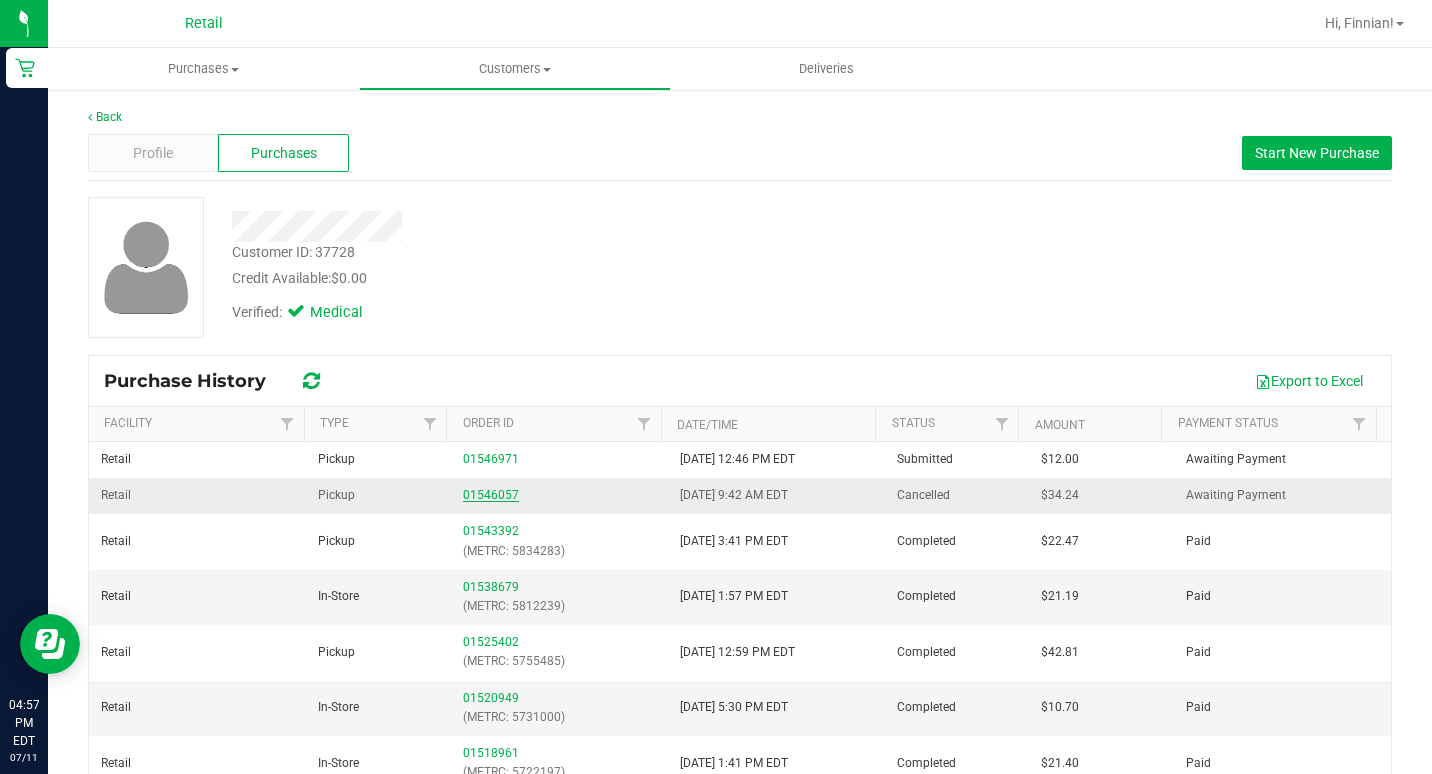 click on "01546057" at bounding box center [559, 495] 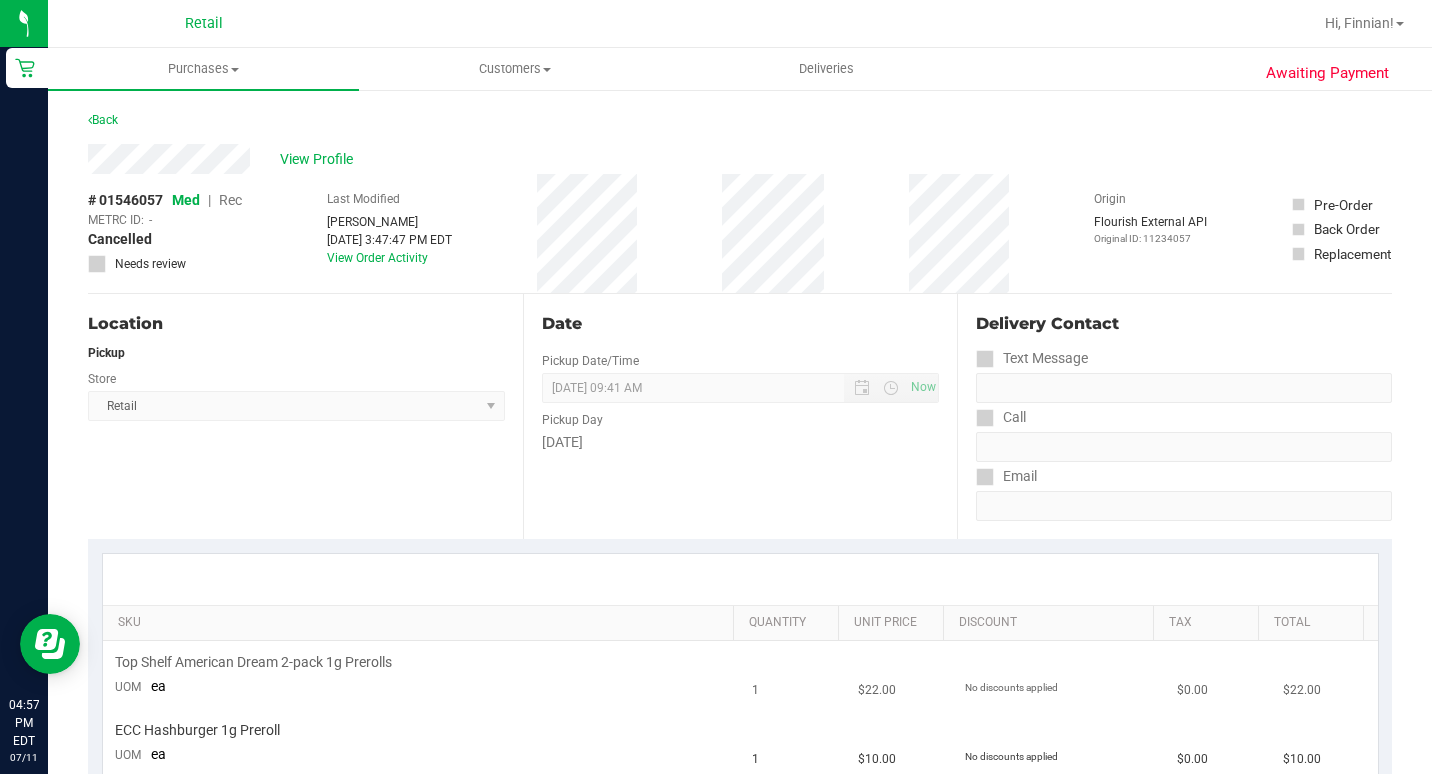 scroll, scrollTop: 200, scrollLeft: 0, axis: vertical 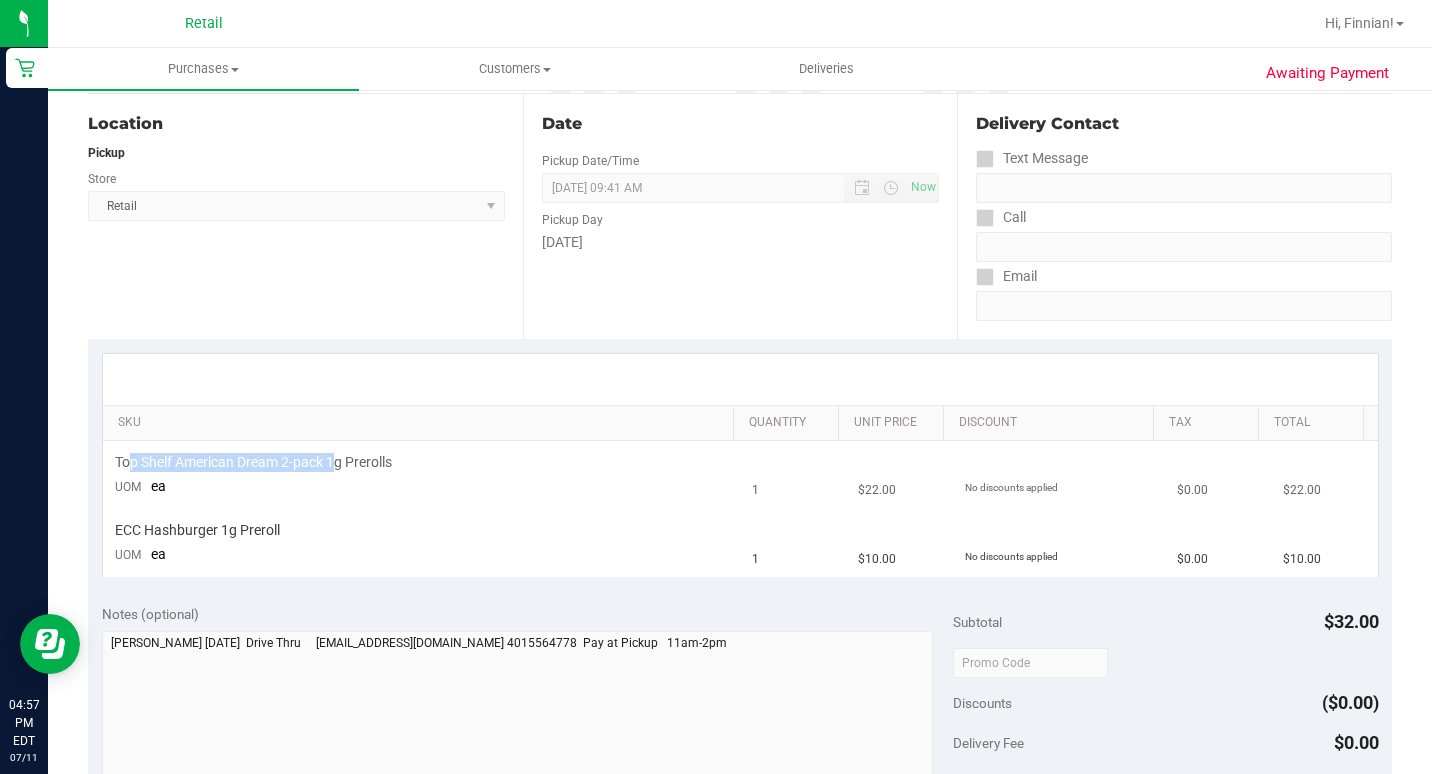 drag, startPoint x: 130, startPoint y: 460, endPoint x: 337, endPoint y: 467, distance: 207.11832 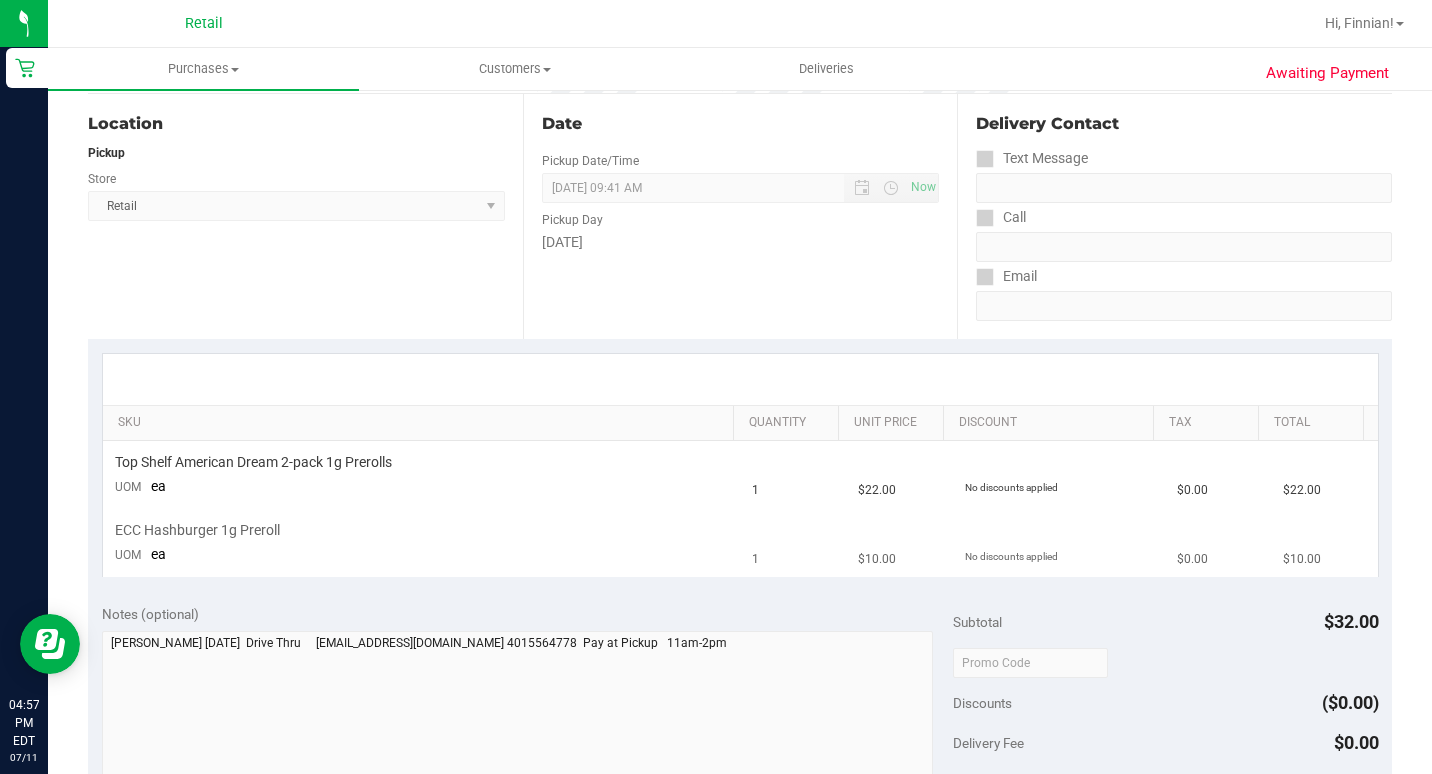 drag, startPoint x: 337, startPoint y: 467, endPoint x: 343, endPoint y: 524, distance: 57.31492 